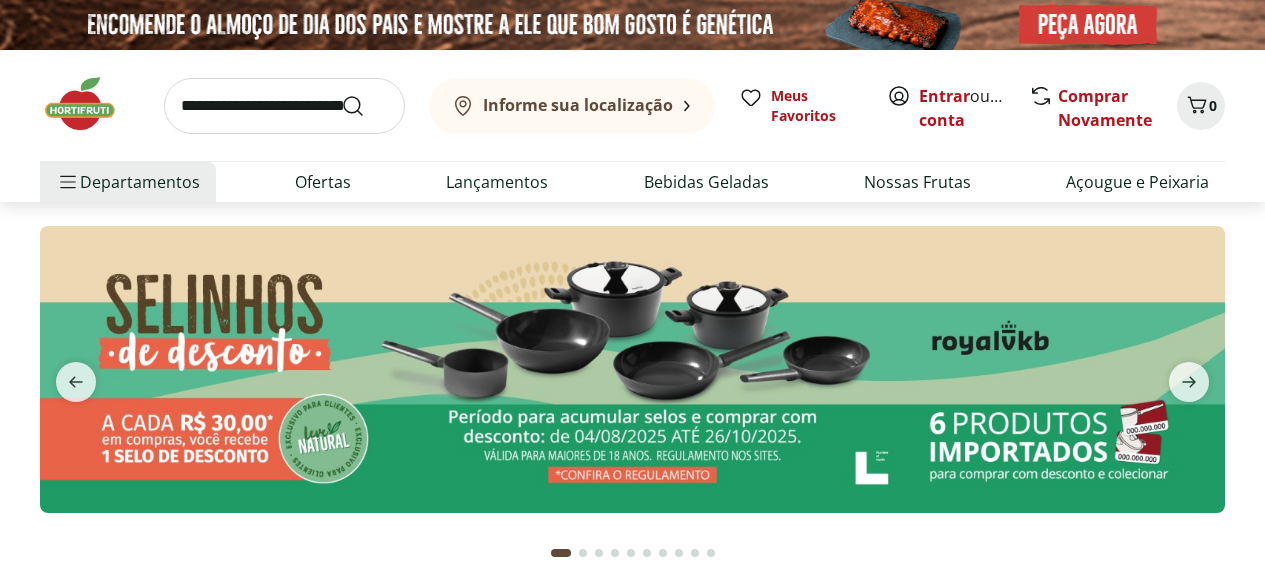 scroll, scrollTop: 0, scrollLeft: 0, axis: both 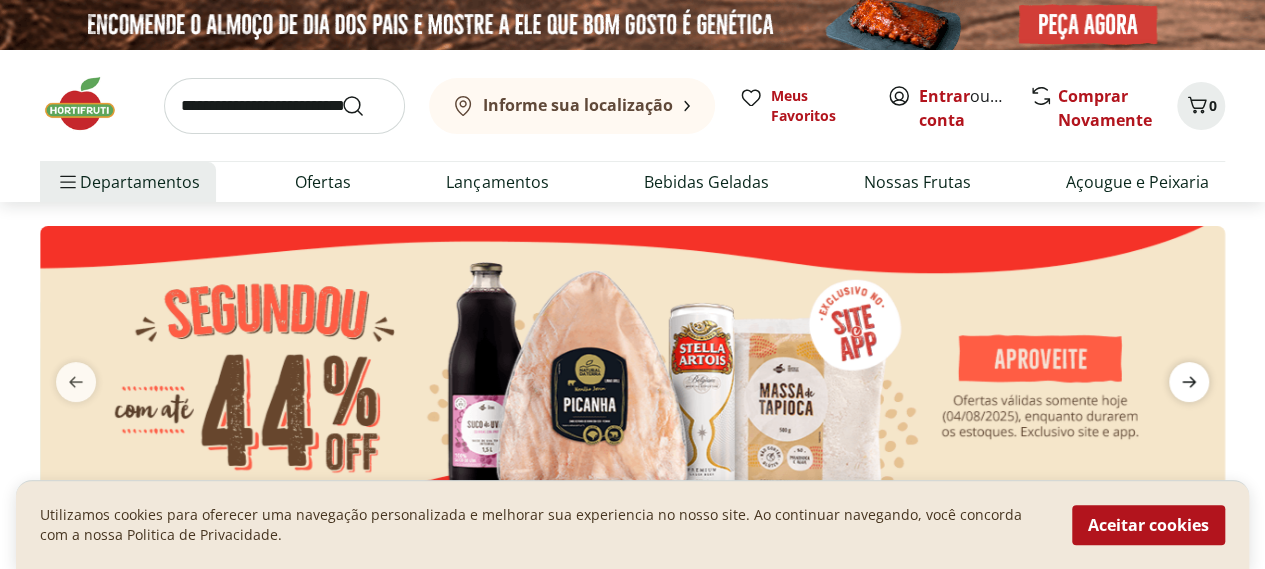 click 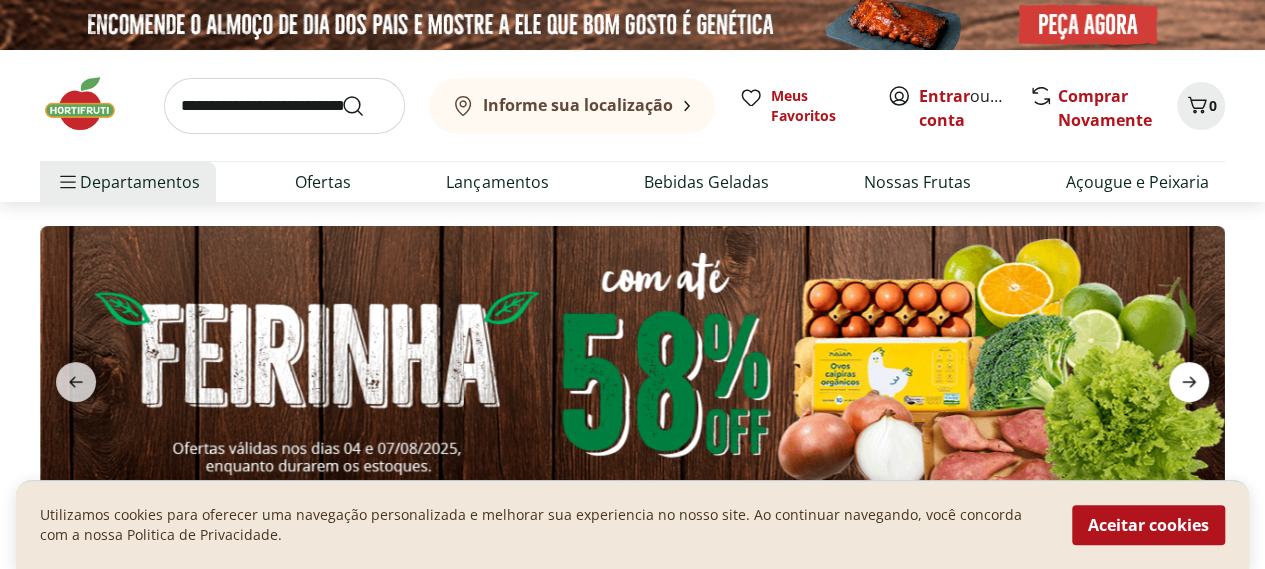 click 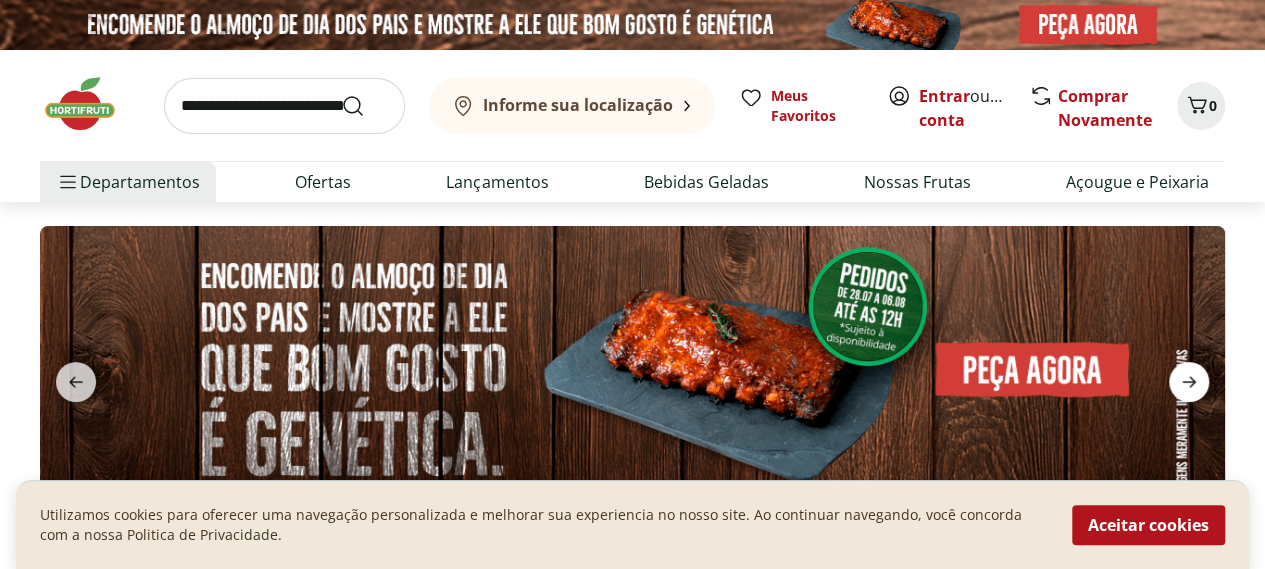click 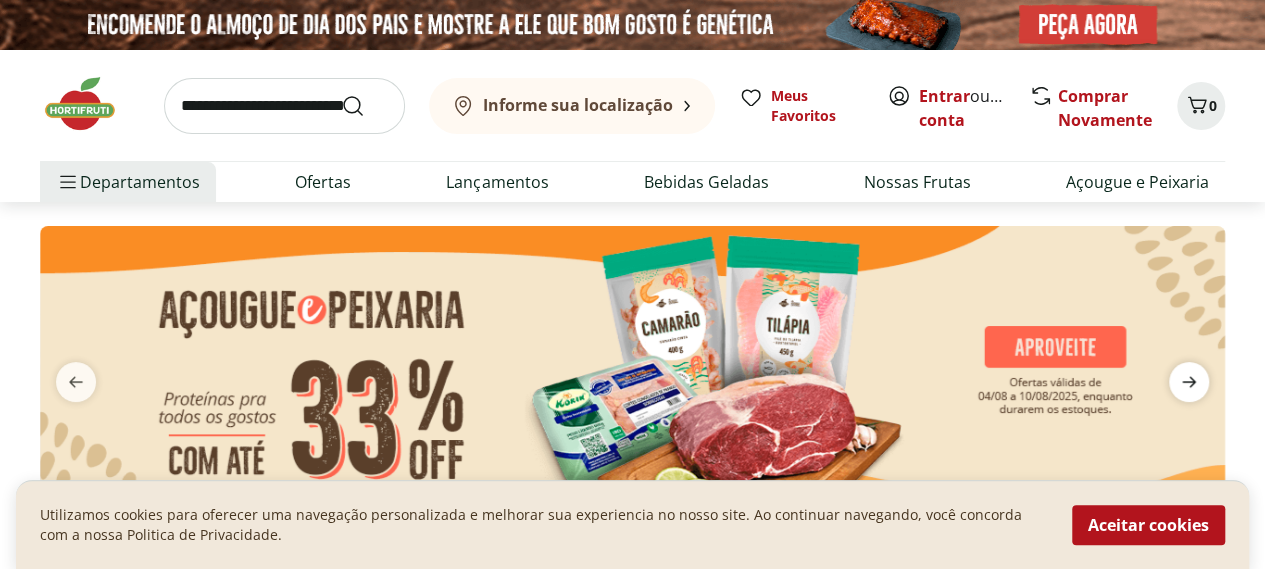 click 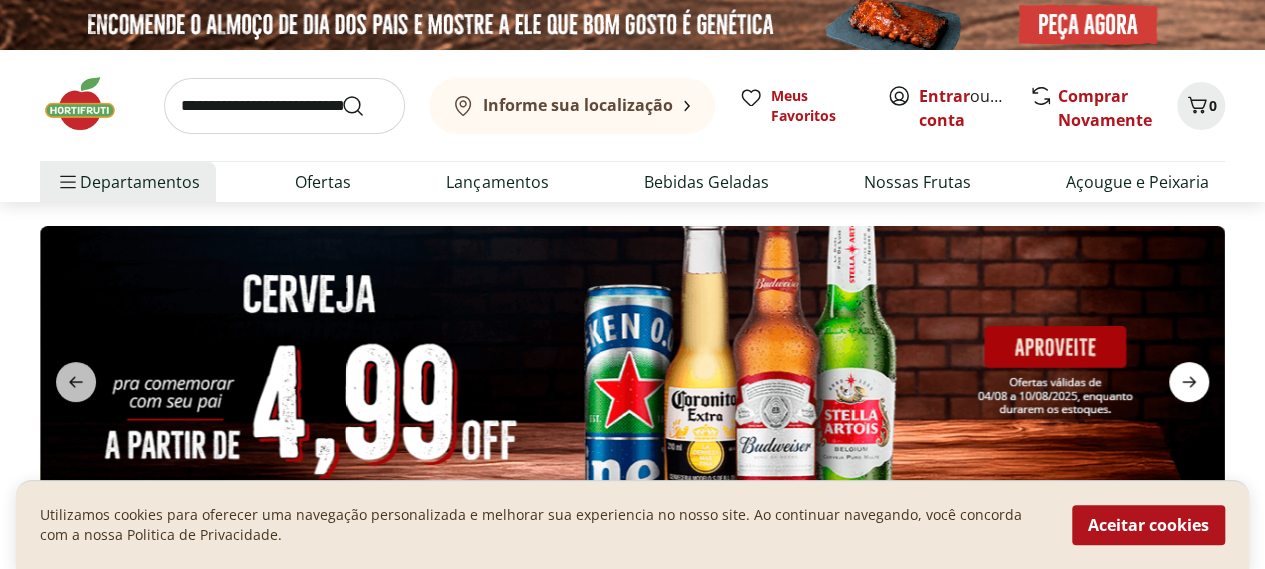 click 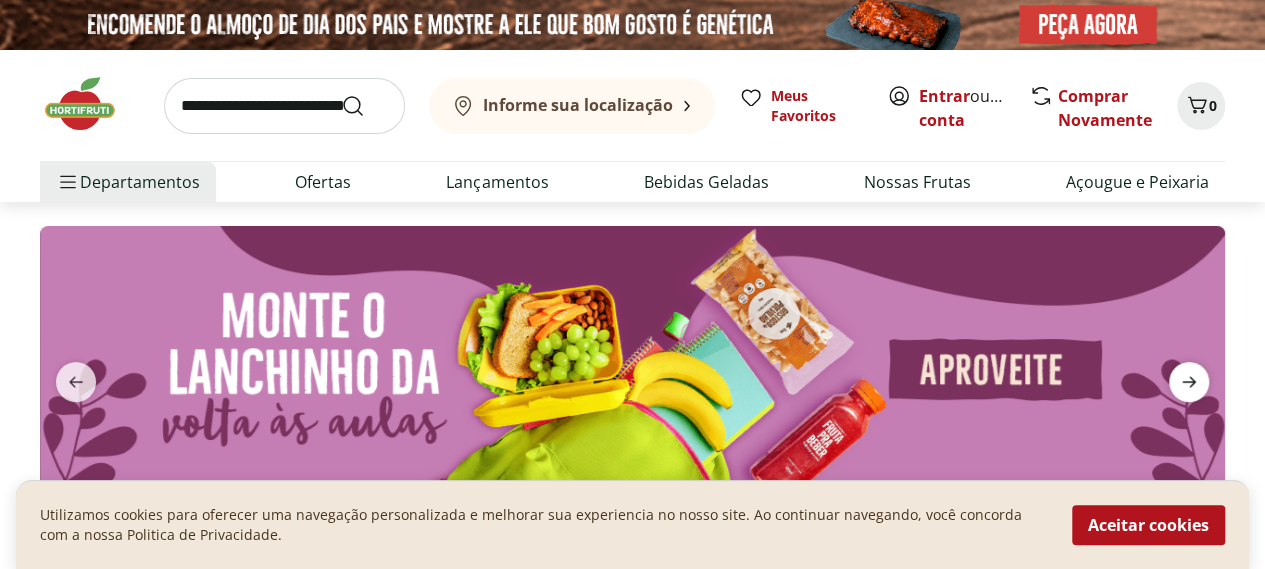 click 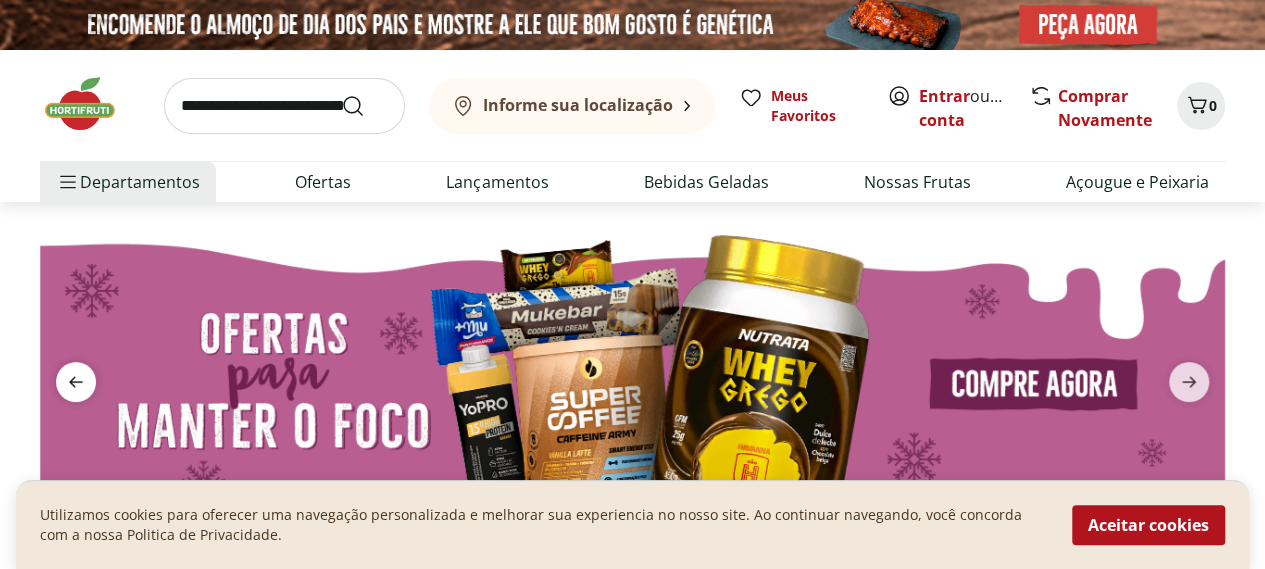 click 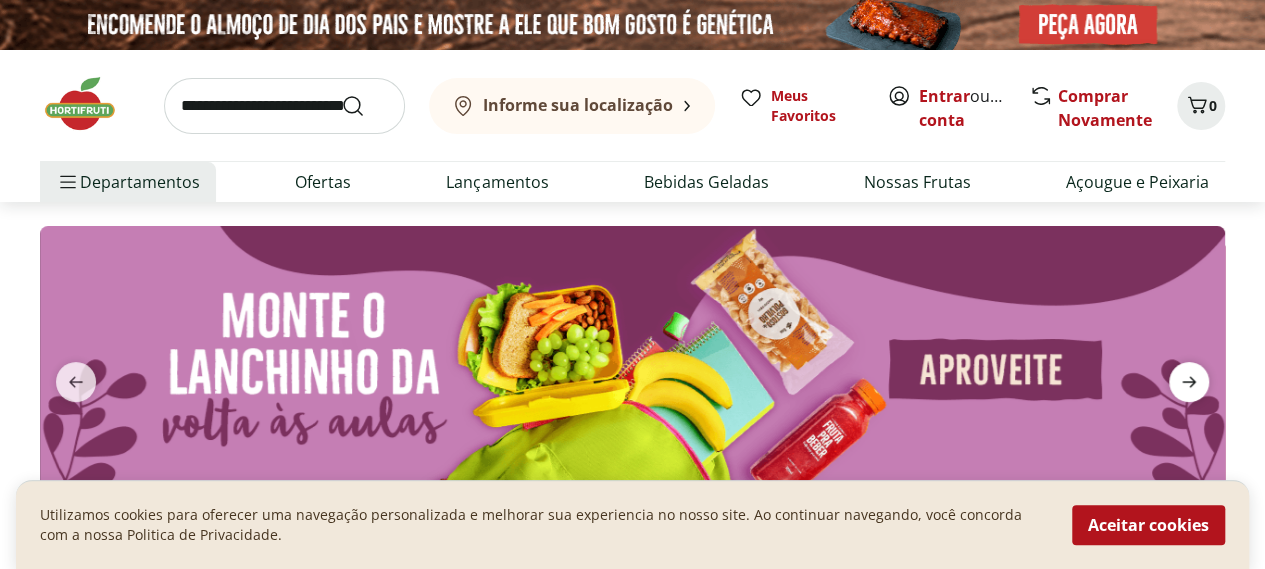 click 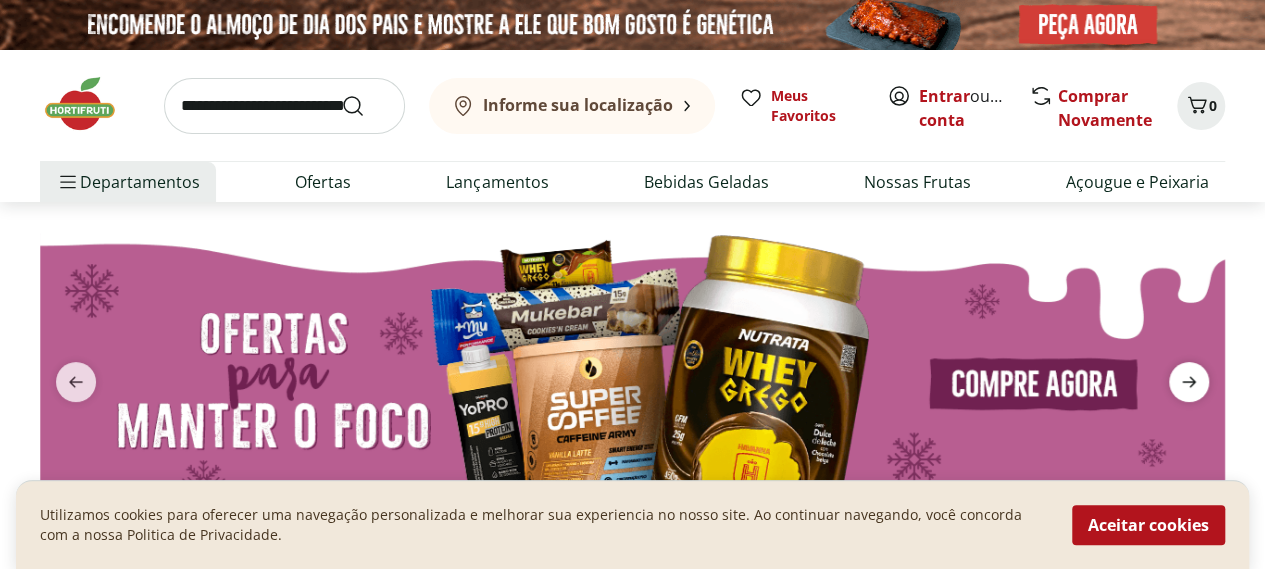 click 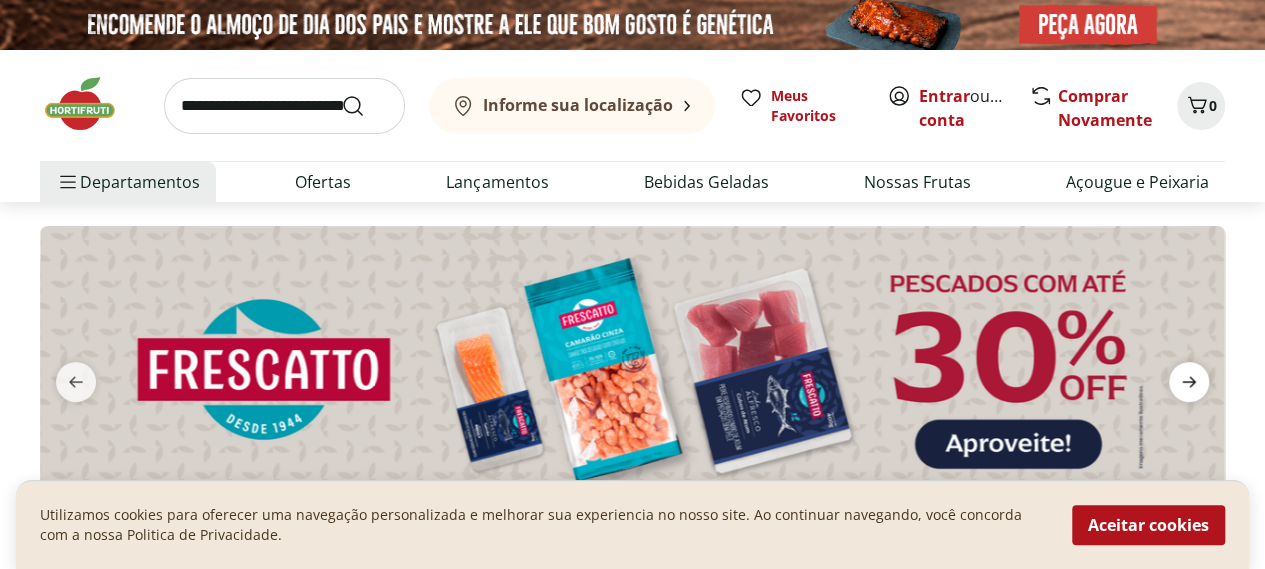click 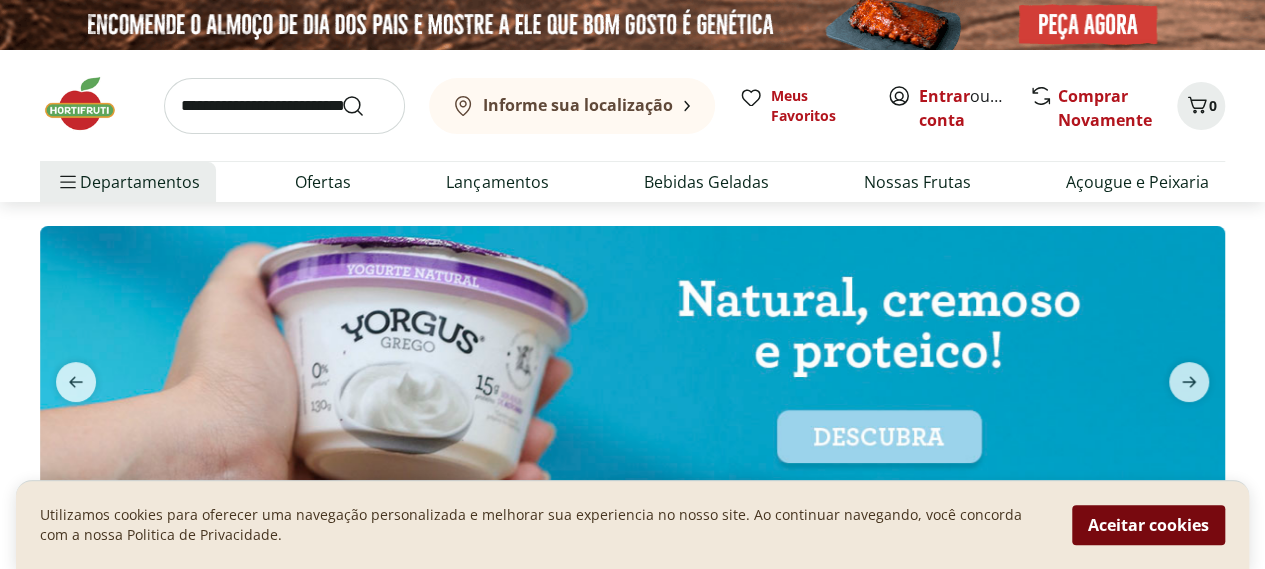 click on "Aceitar cookies" at bounding box center [1148, 525] 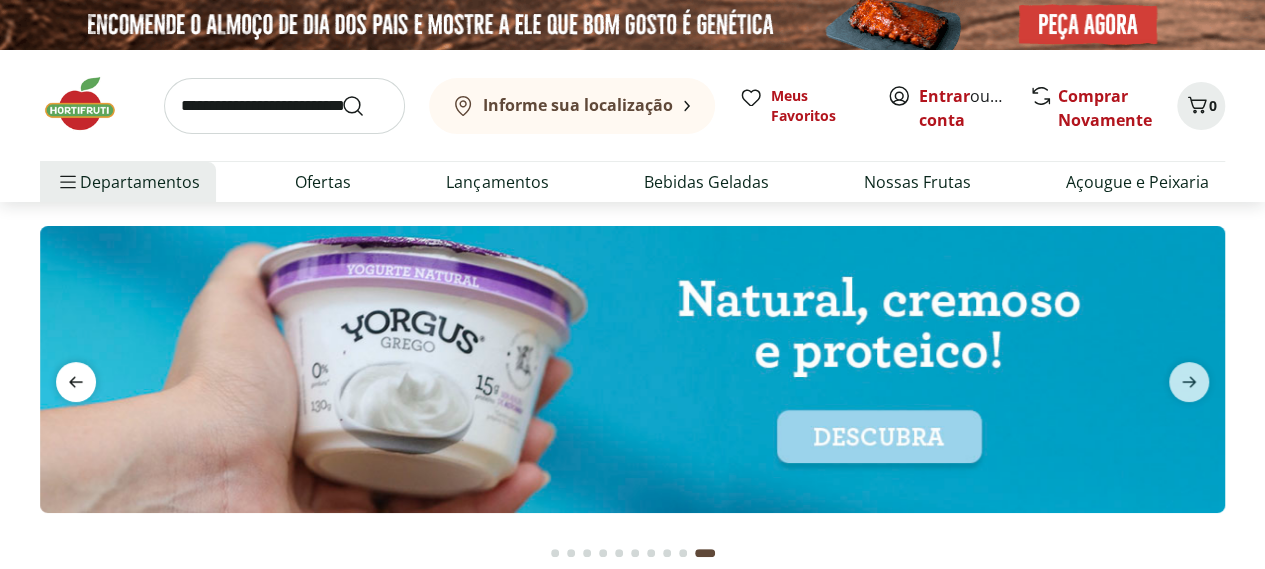 click 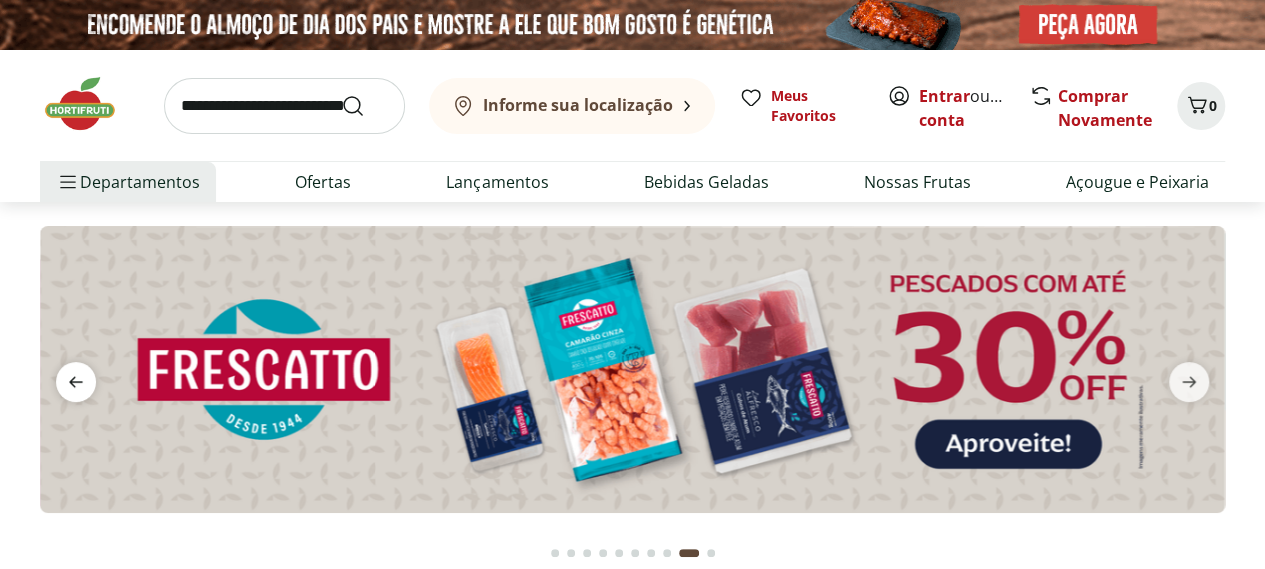 click 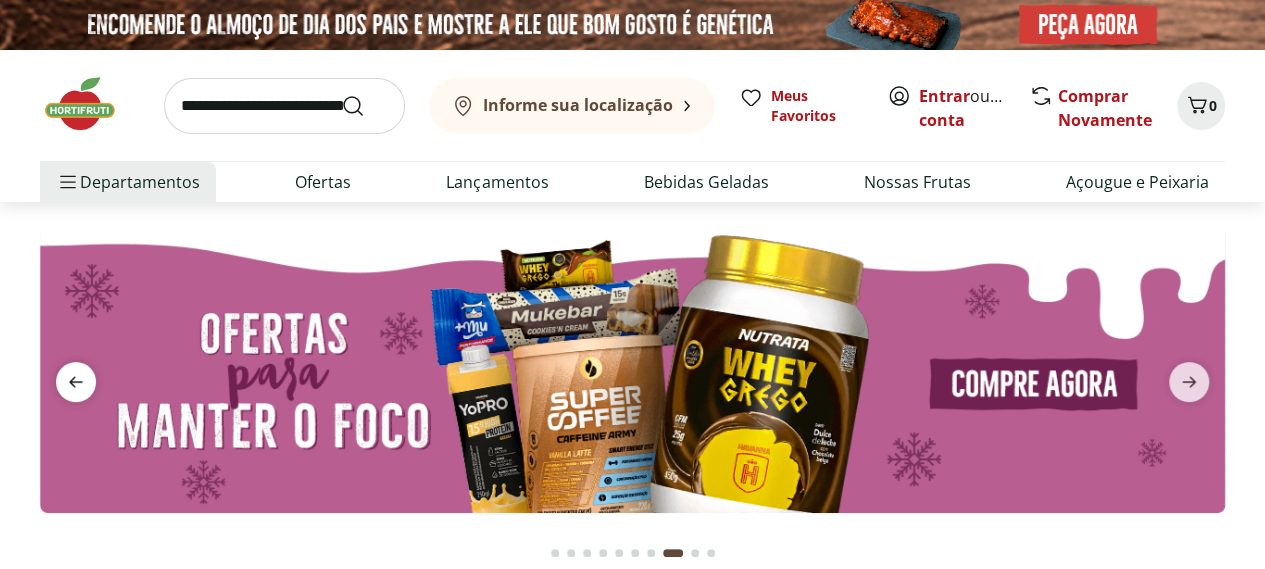click 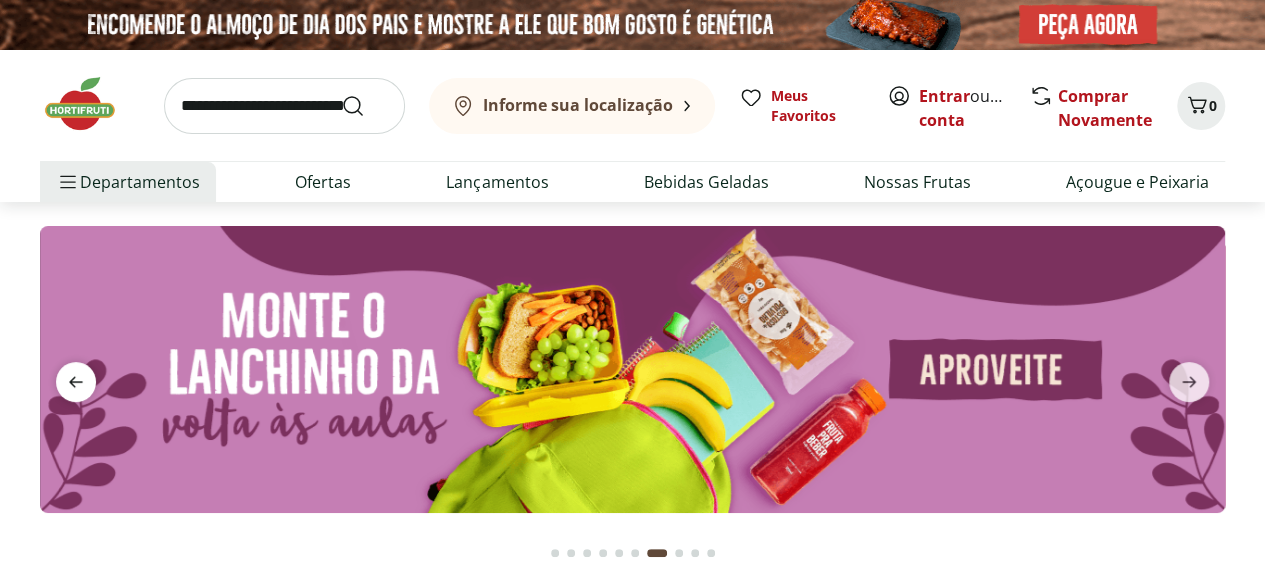 click 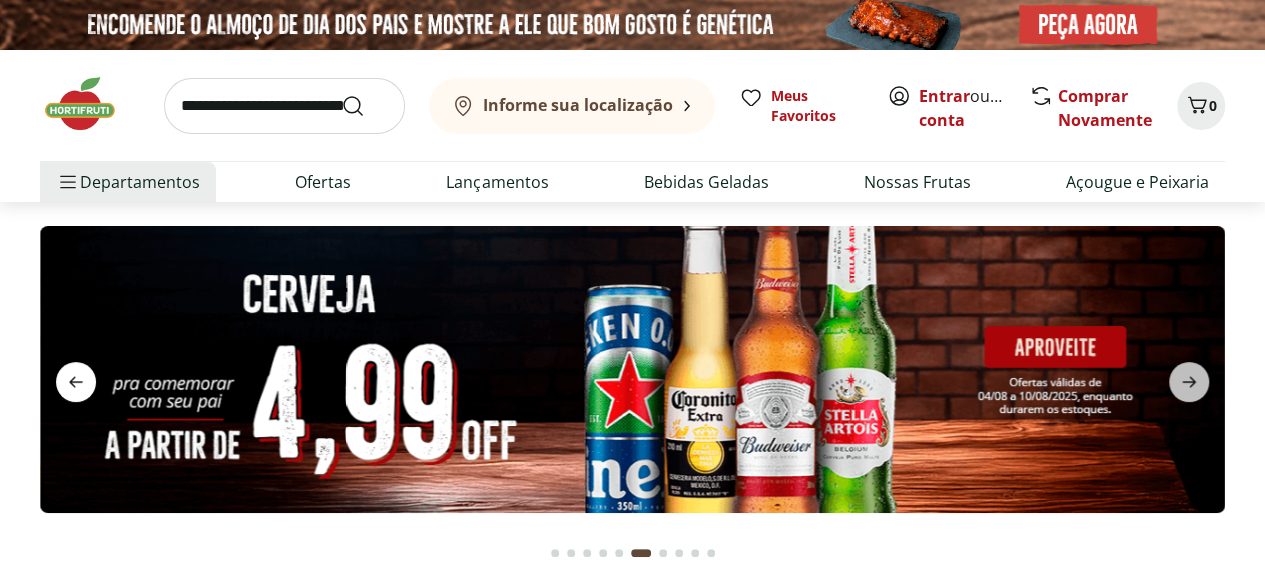 click 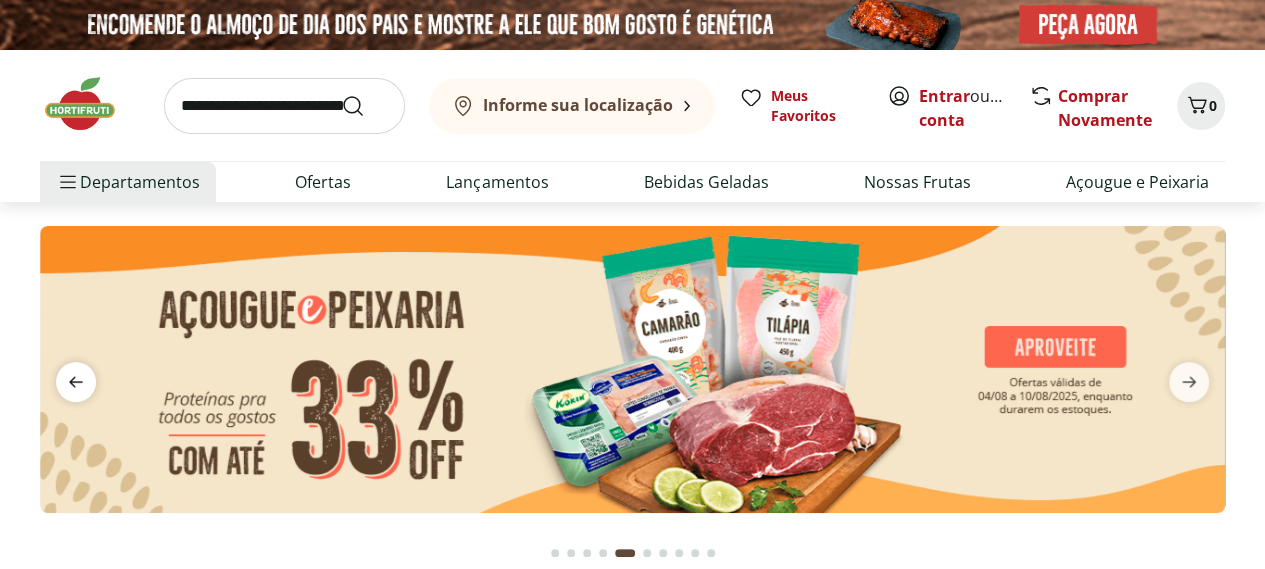 click 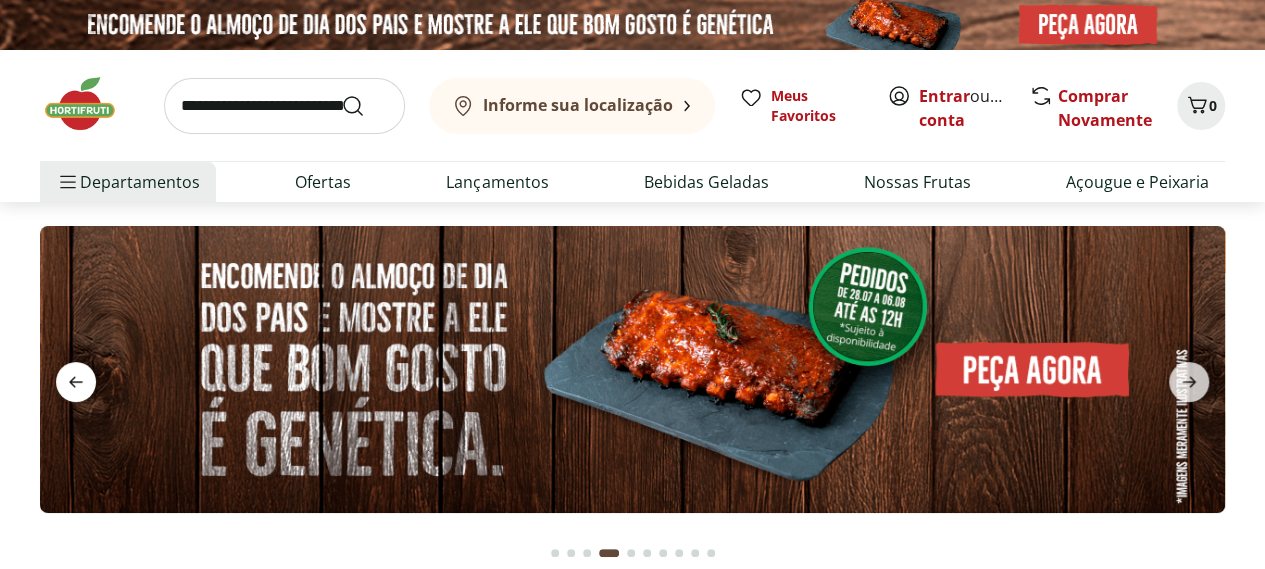 click 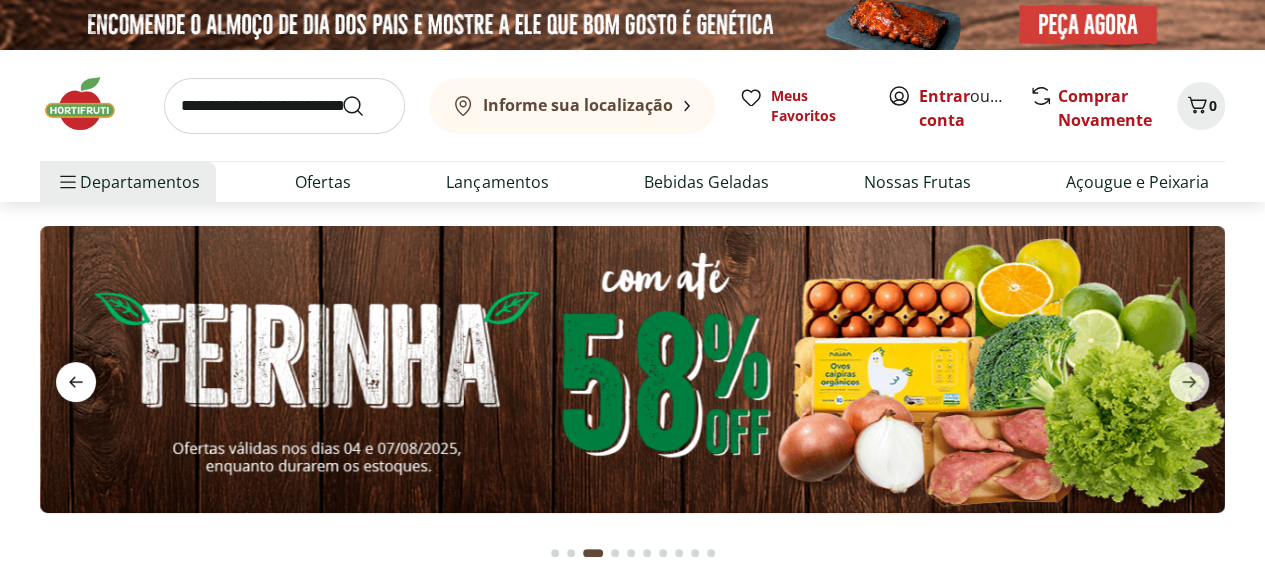 click 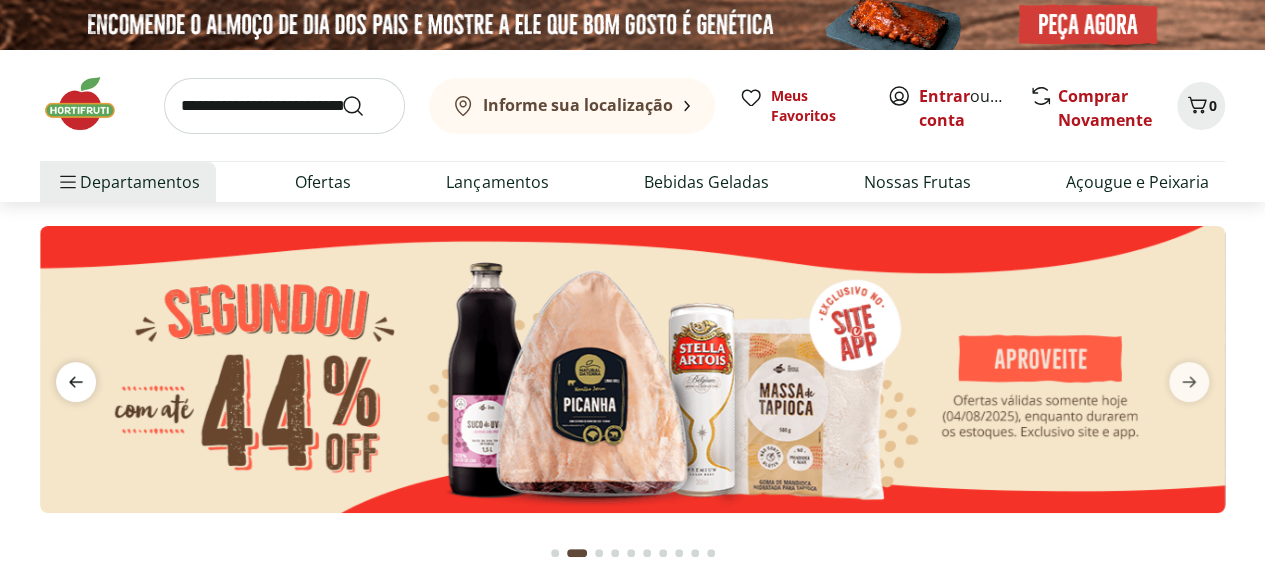 click 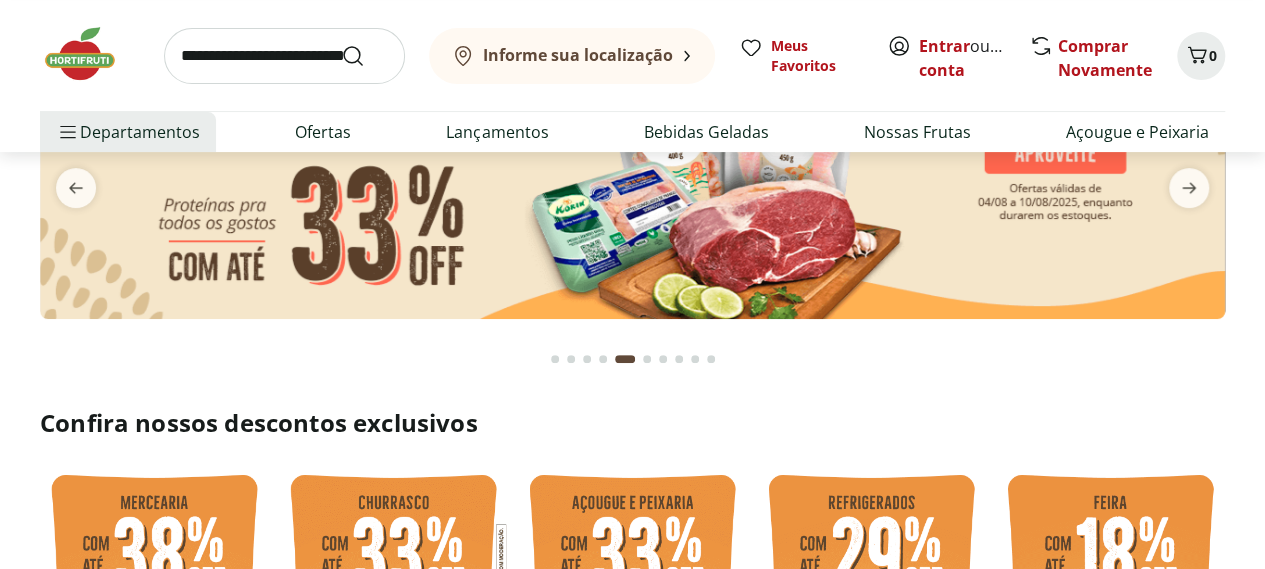 scroll, scrollTop: 0, scrollLeft: 0, axis: both 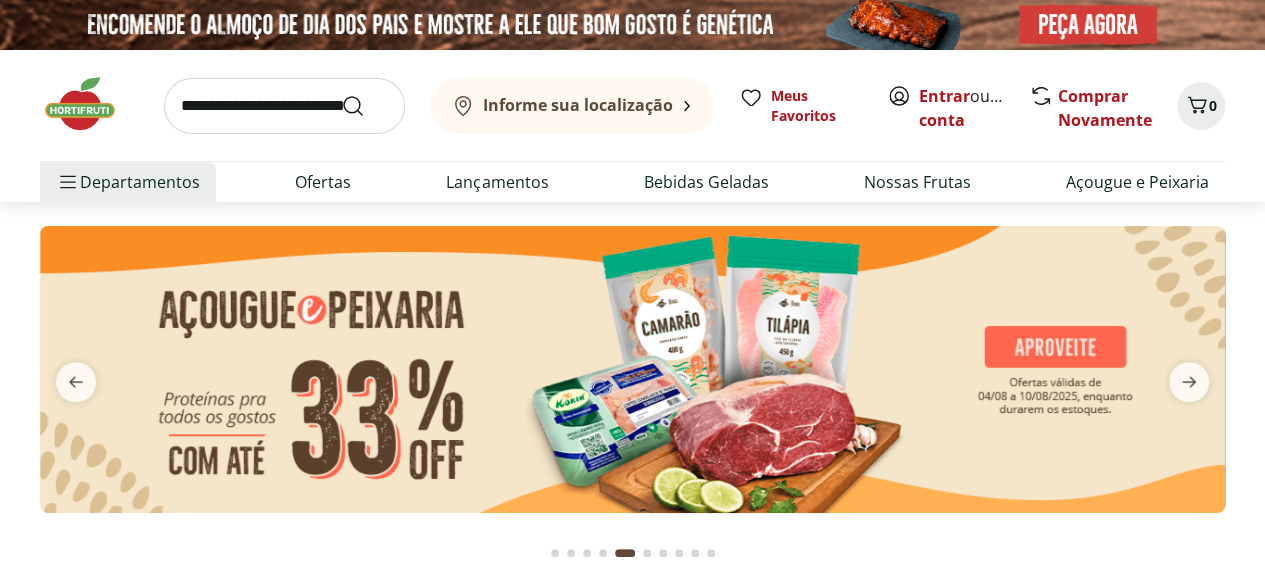 click on "Informe sua localização" at bounding box center [572, 106] 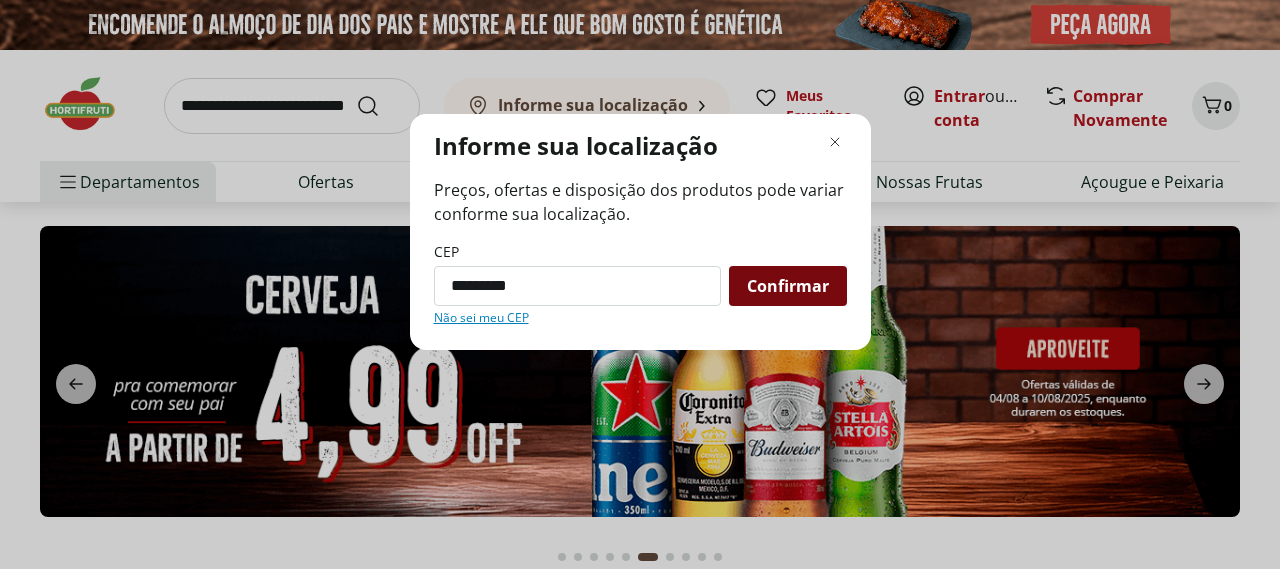 type on "*********" 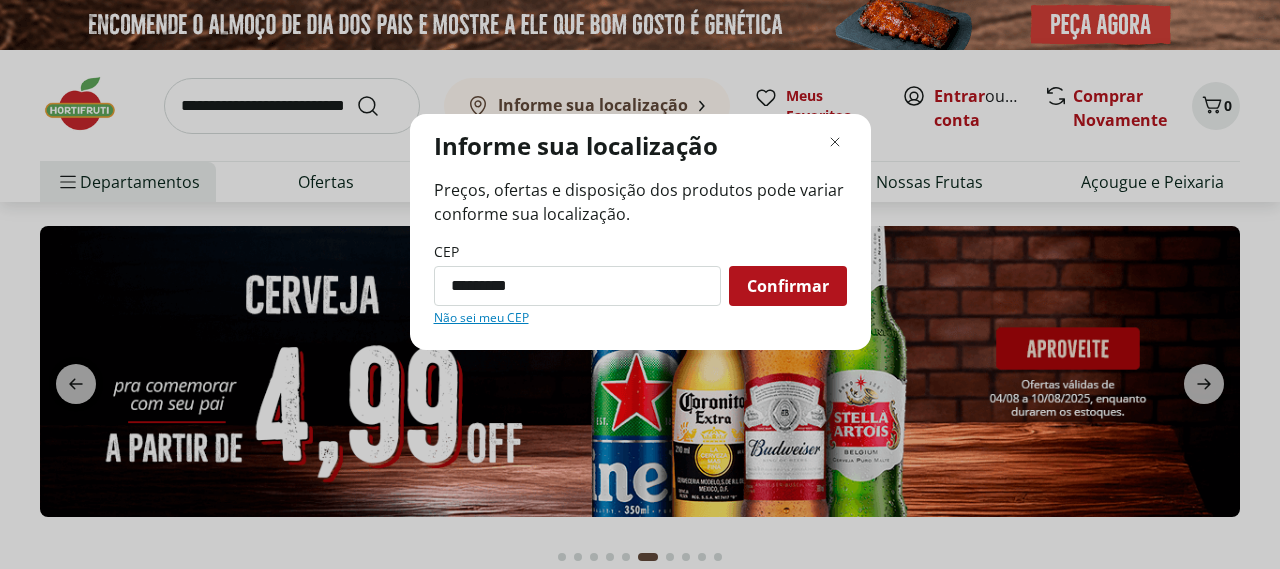 click on "Confirmar" at bounding box center (788, 286) 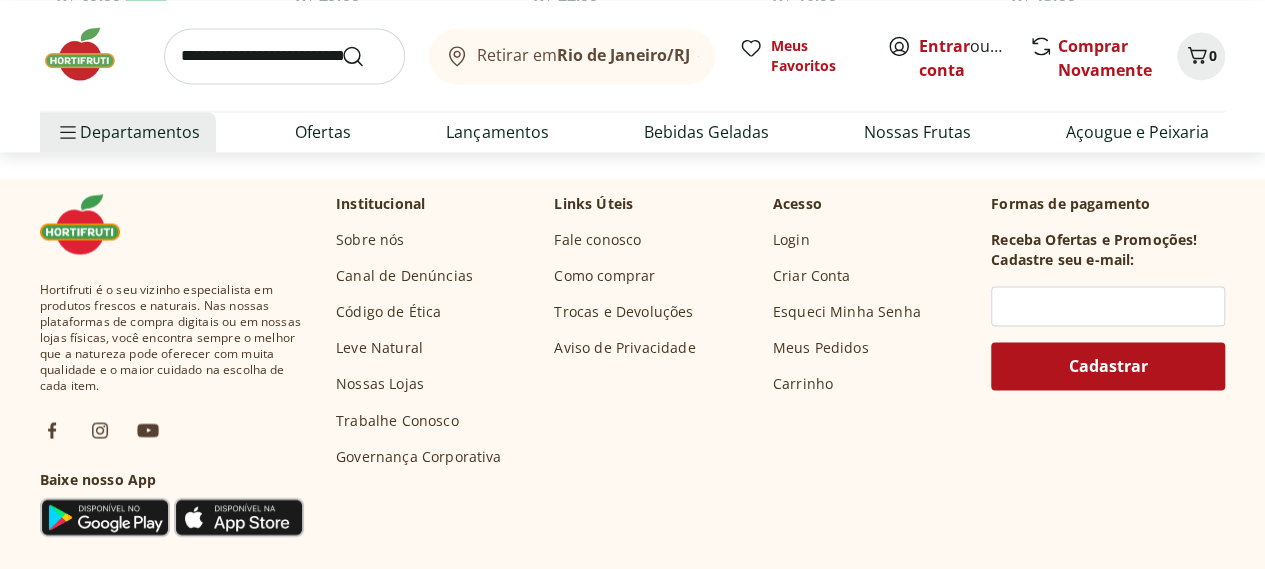scroll, scrollTop: 5252, scrollLeft: 0, axis: vertical 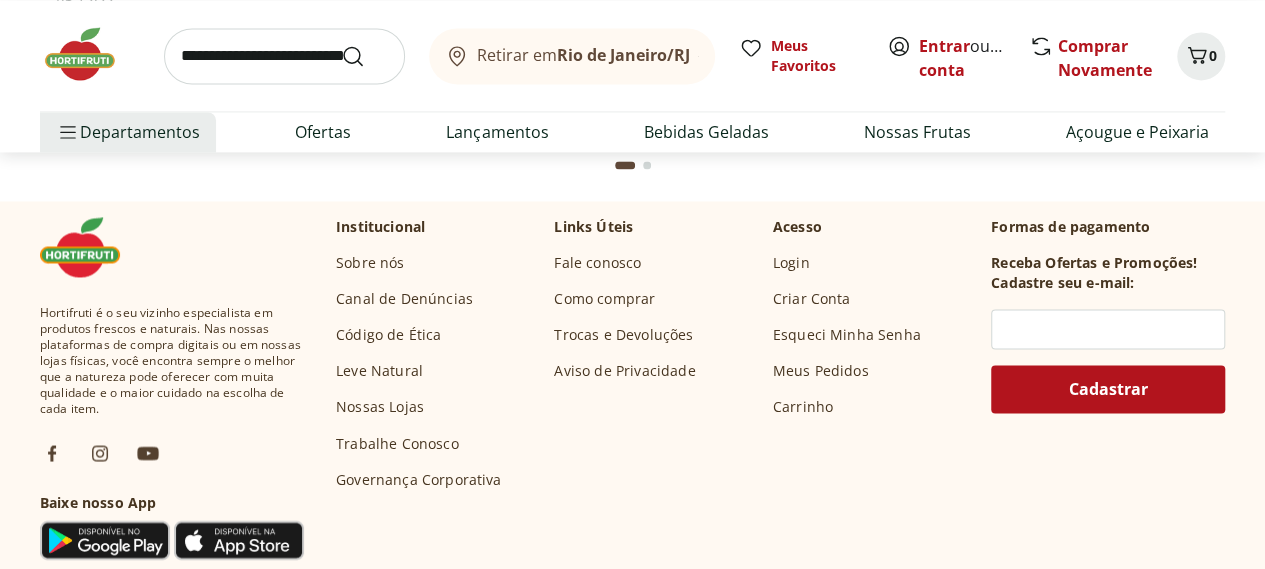 click on "Nossas Lojas" at bounding box center [380, 407] 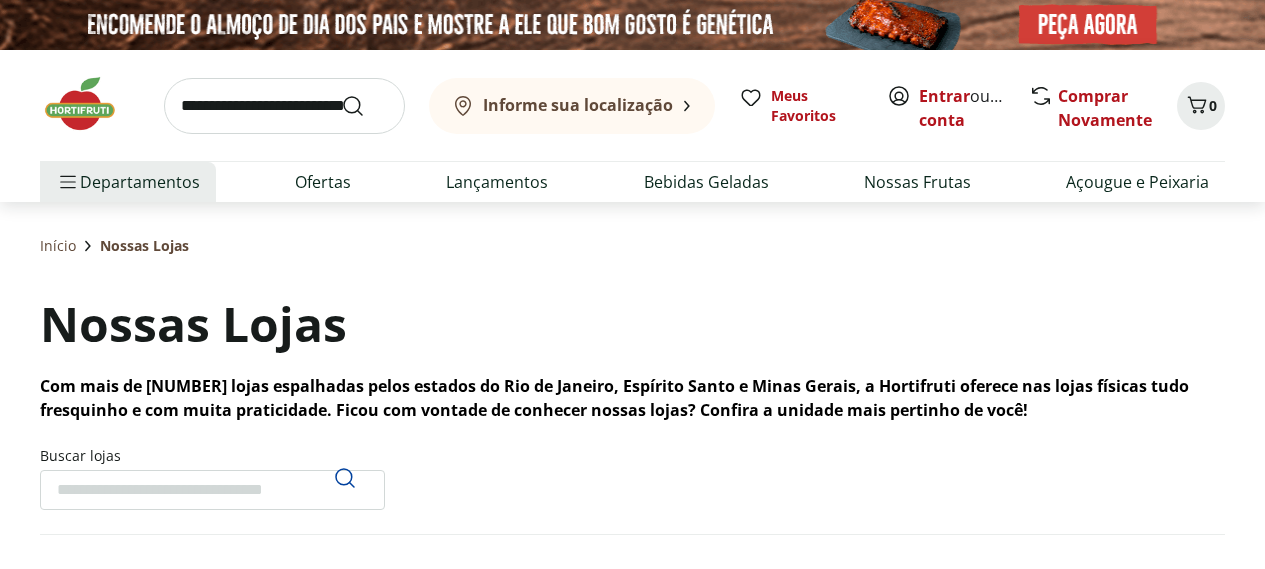 scroll, scrollTop: 0, scrollLeft: 0, axis: both 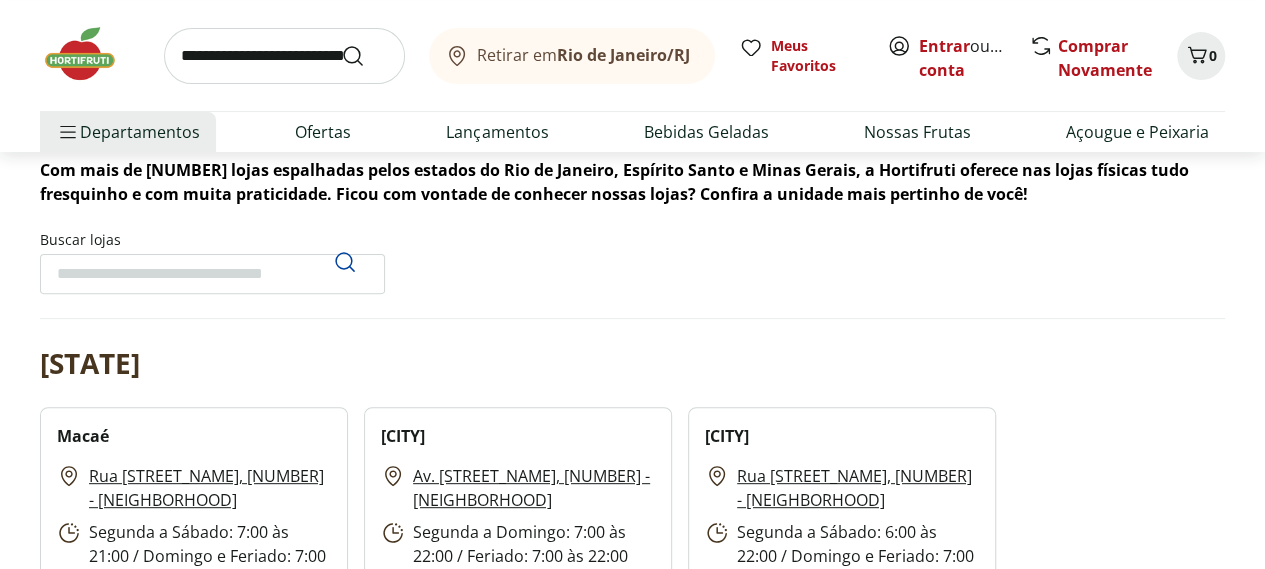 click on "Buscar lojas" at bounding box center [212, 274] 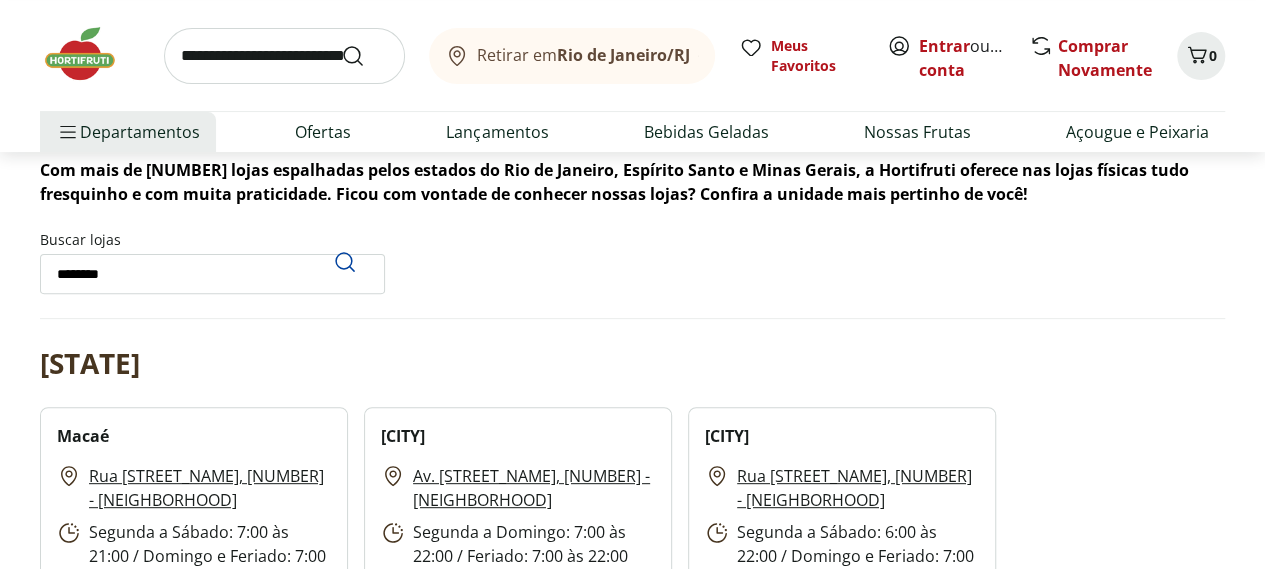 type on "********" 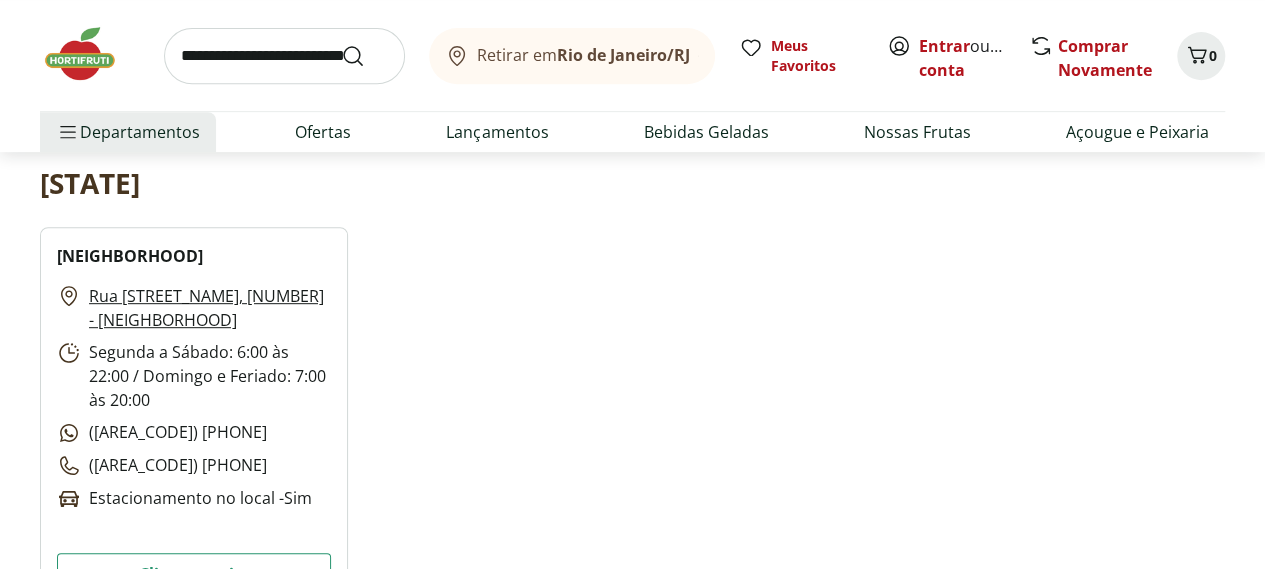 scroll, scrollTop: 412, scrollLeft: 0, axis: vertical 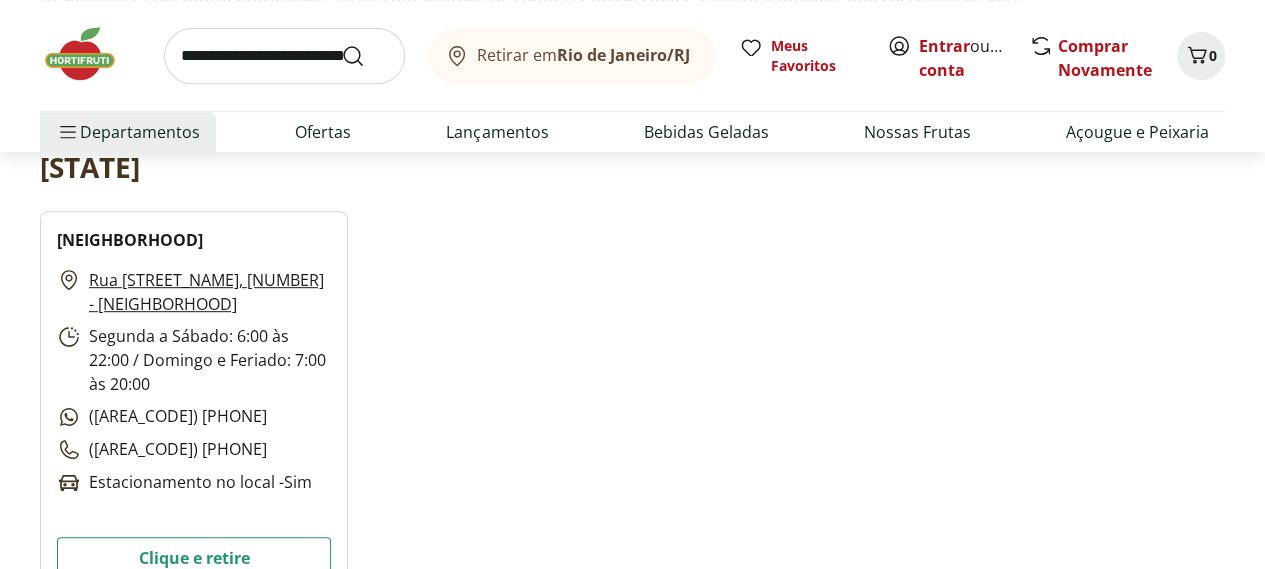 click on "Rua Prof. Álvaro Rodrigues, 355 - Botafogo" at bounding box center [210, 292] 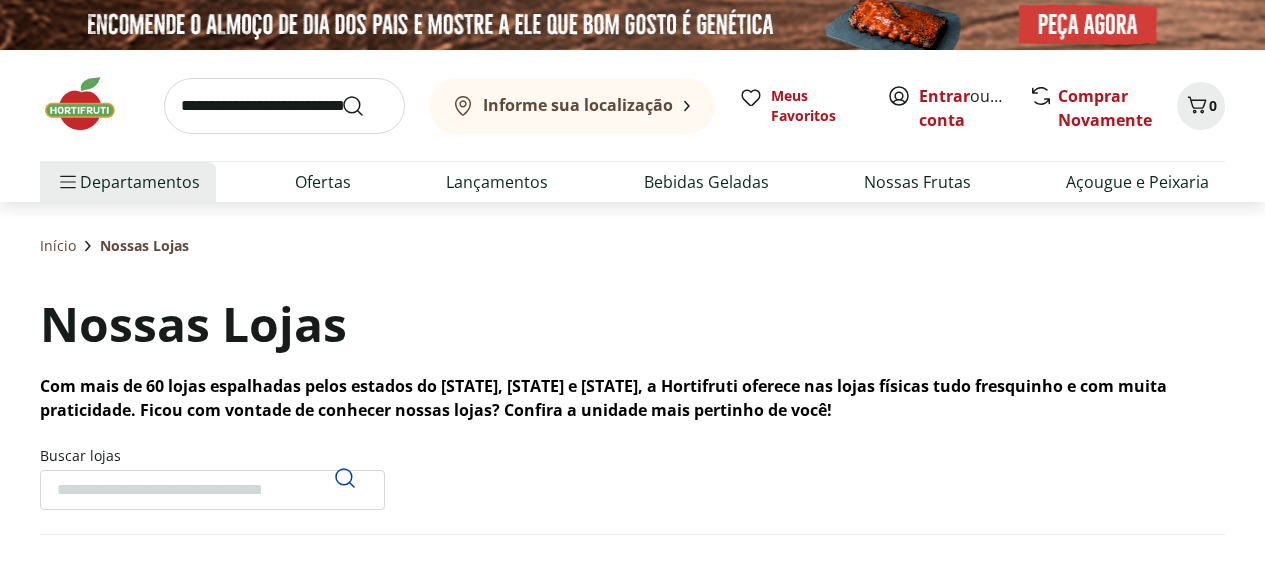 scroll, scrollTop: 0, scrollLeft: 0, axis: both 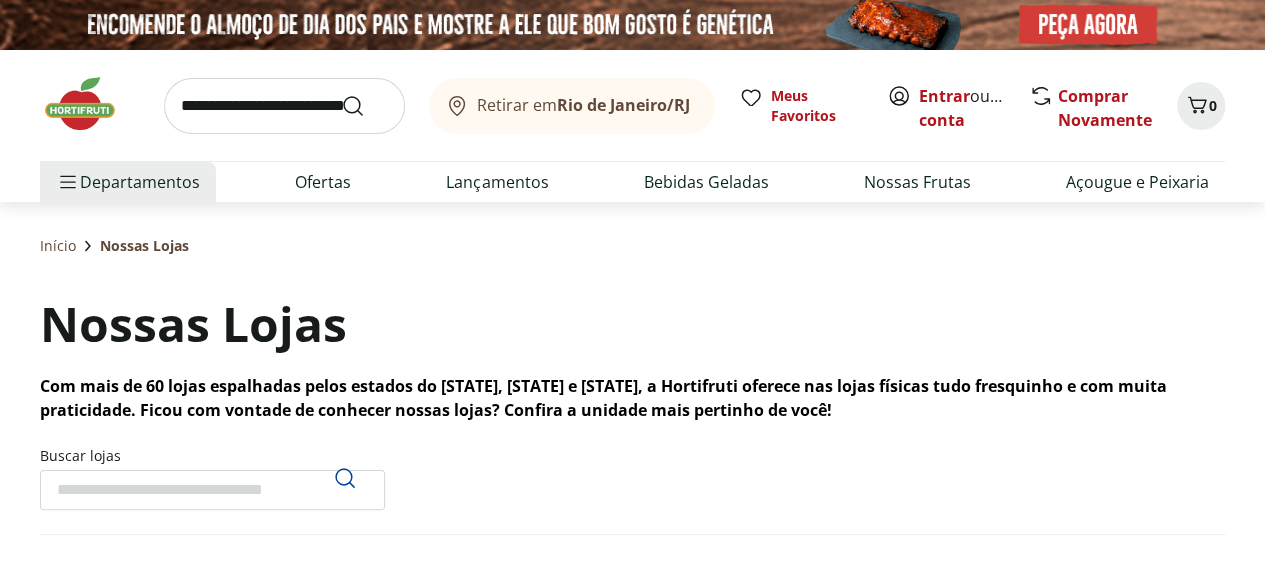 click at bounding box center (632, 25) 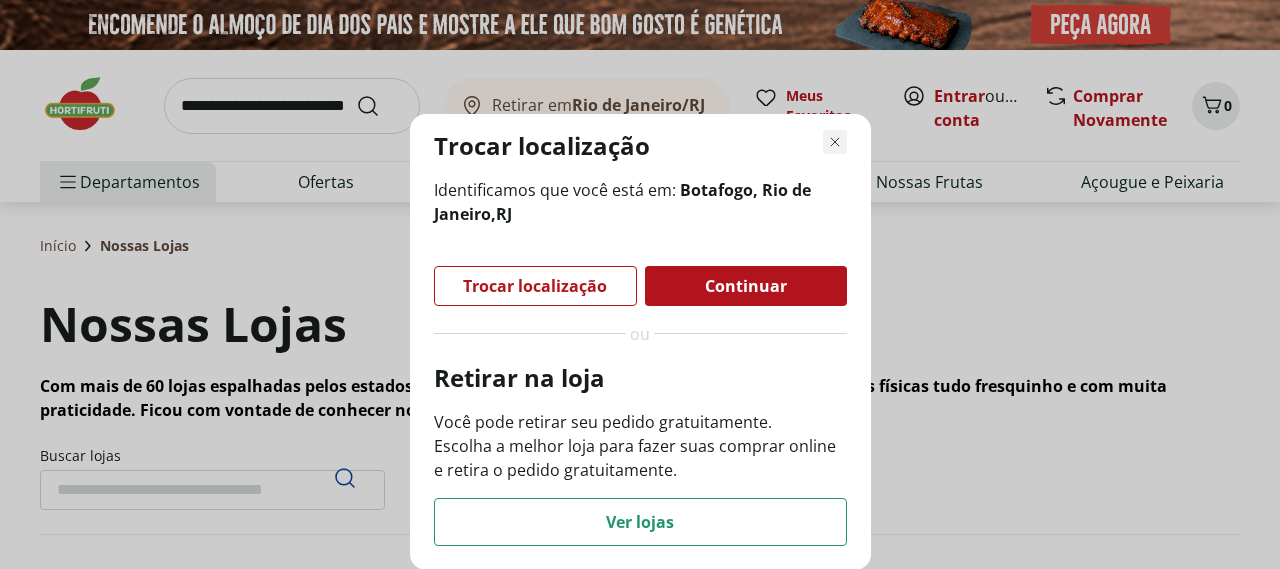 click 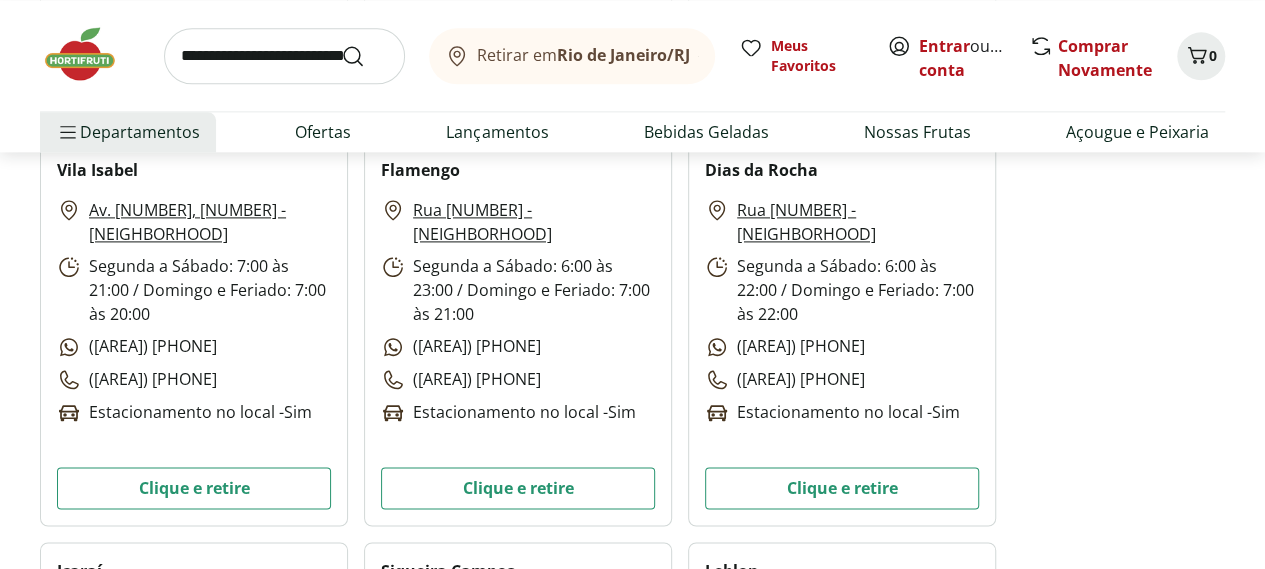 scroll, scrollTop: 1329, scrollLeft: 0, axis: vertical 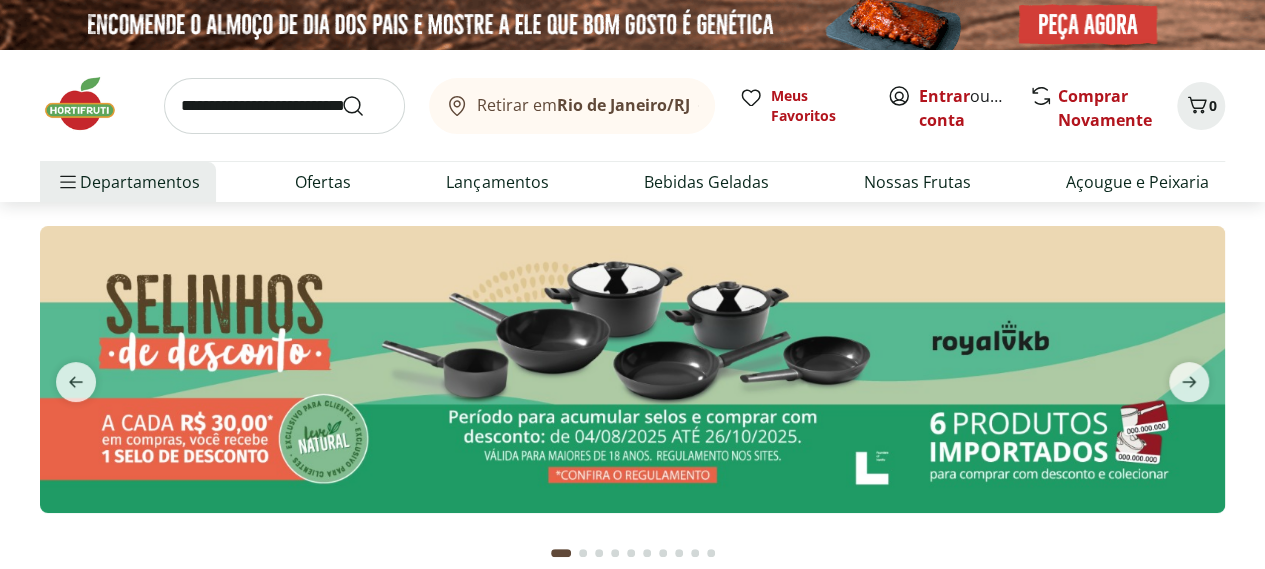 click at bounding box center (284, 106) 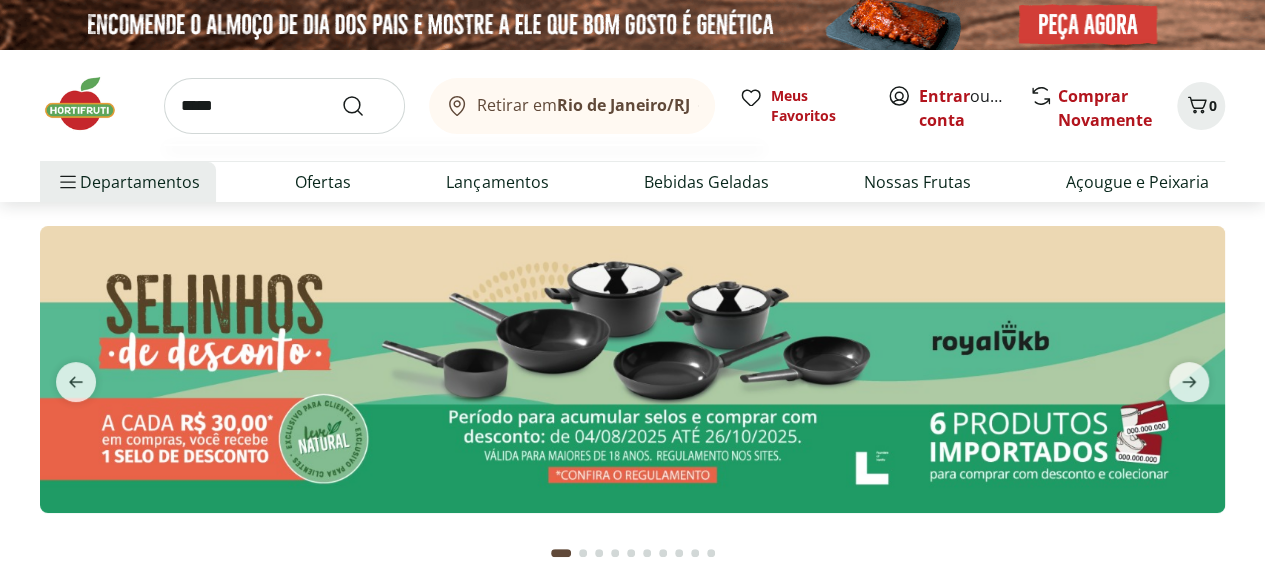 type on "*****" 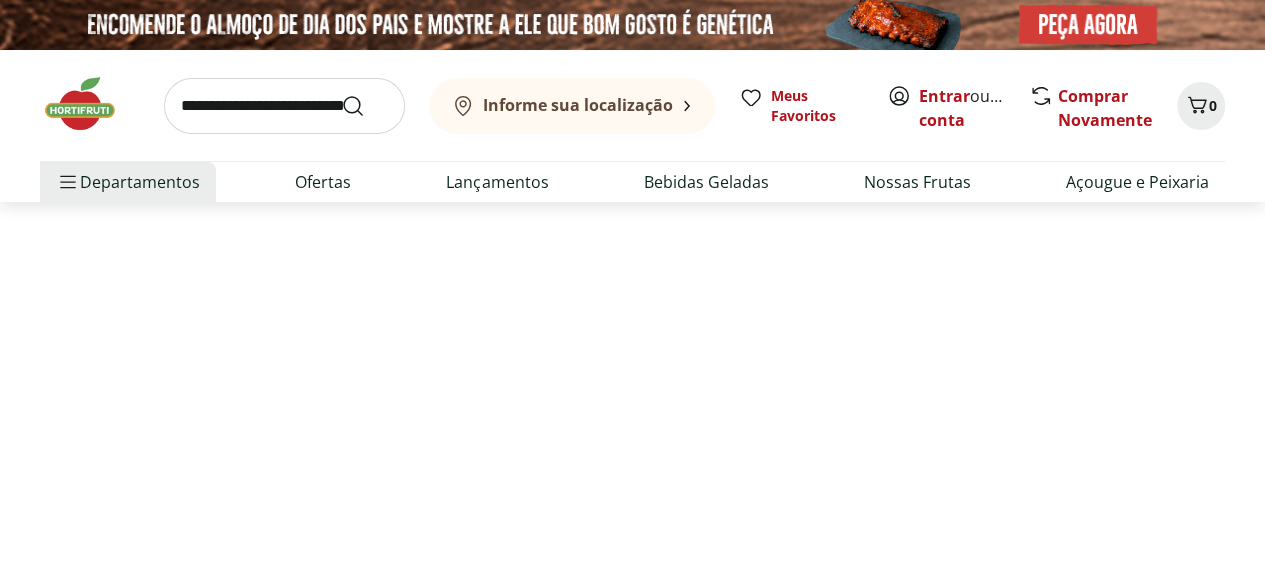 select on "**********" 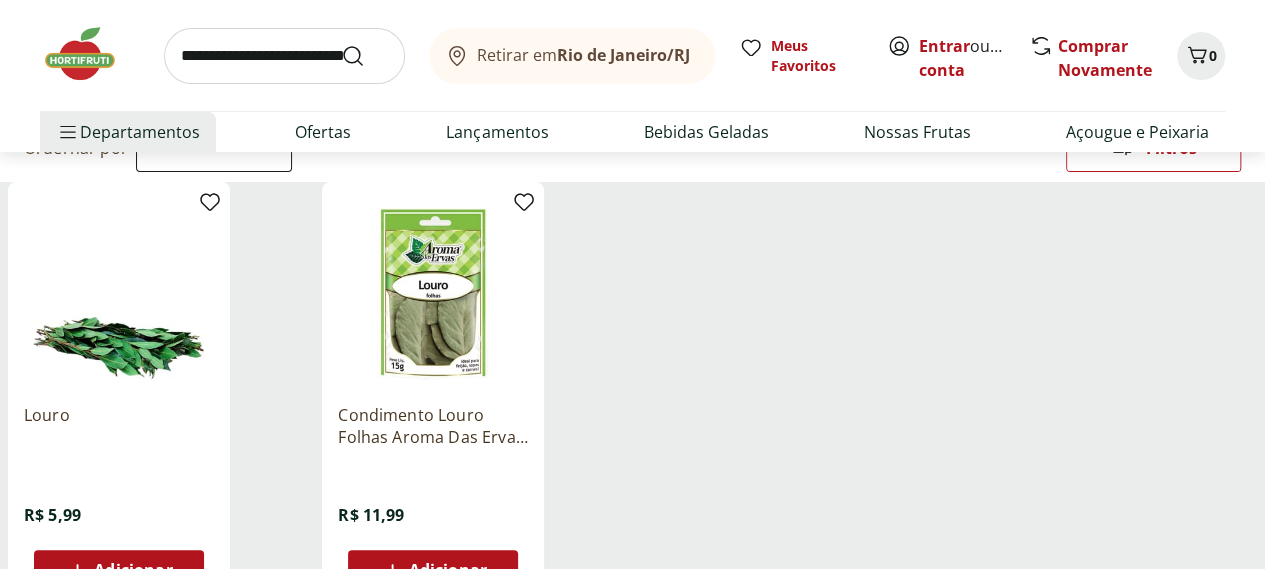 scroll, scrollTop: 220, scrollLeft: 0, axis: vertical 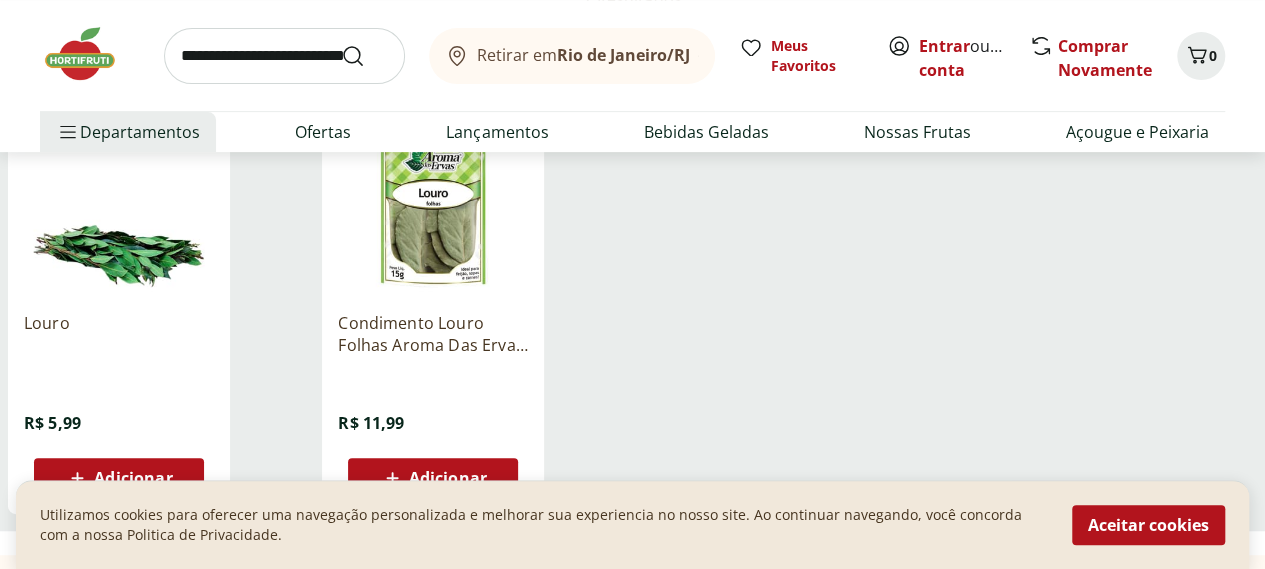 click at bounding box center [284, 56] 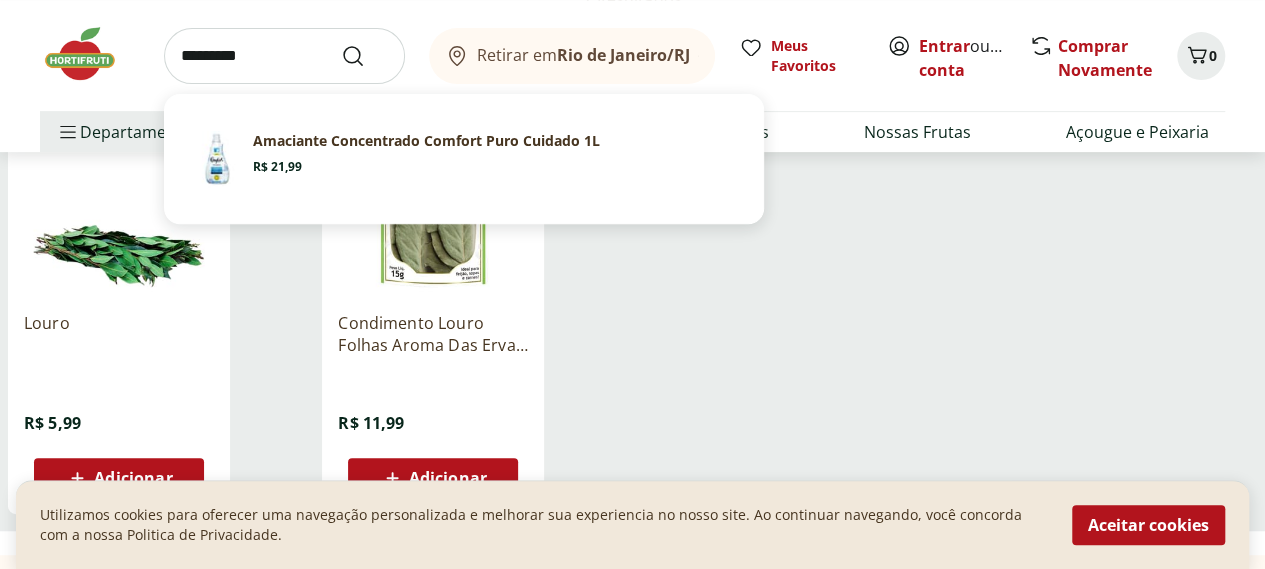 type on "*********" 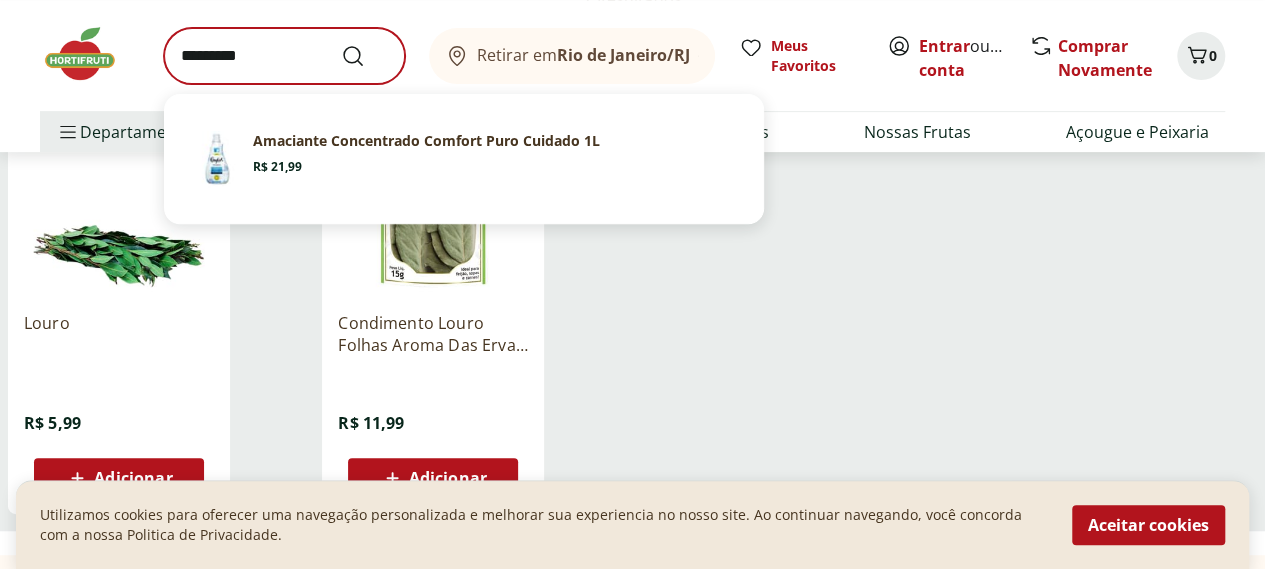 scroll, scrollTop: 0, scrollLeft: 0, axis: both 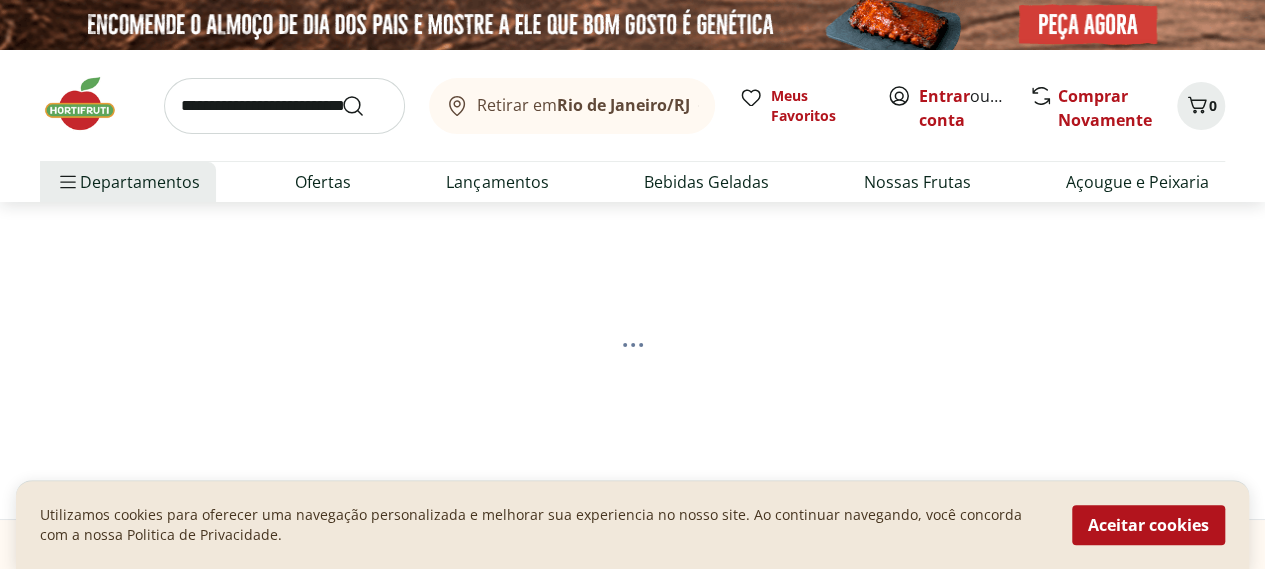 select on "**********" 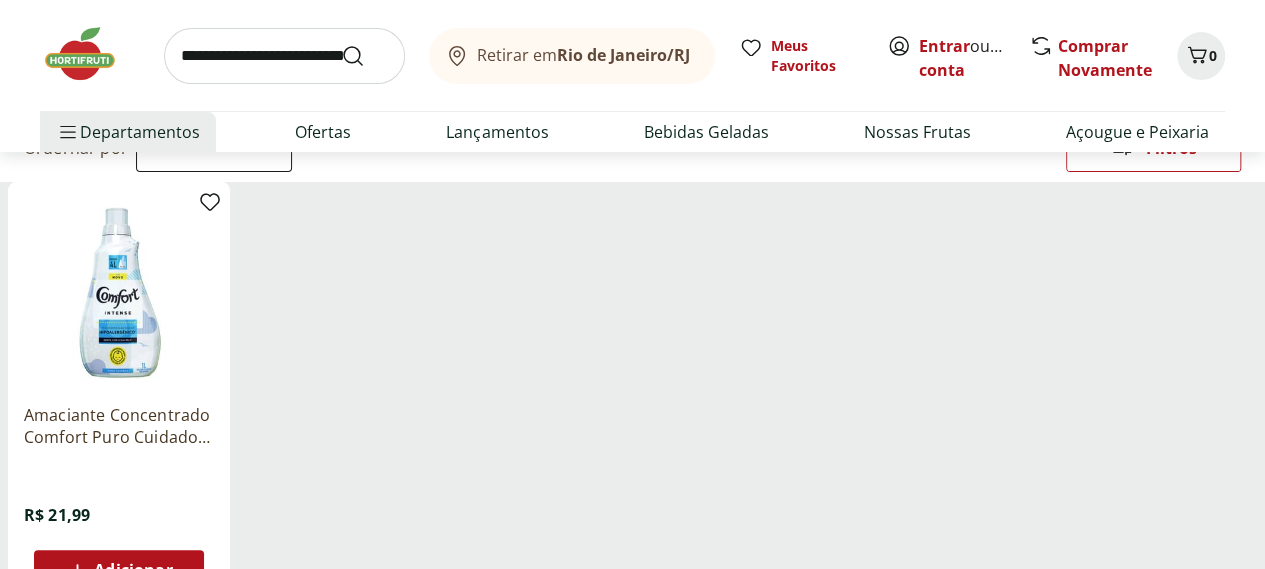 scroll, scrollTop: 224, scrollLeft: 0, axis: vertical 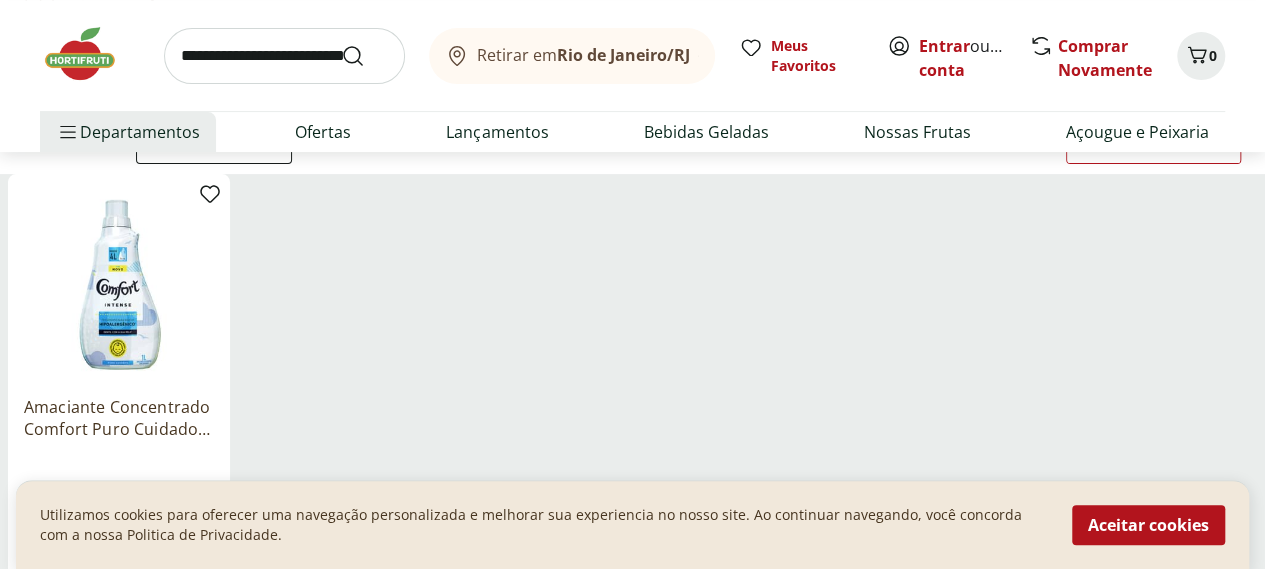 click at bounding box center [90, 54] 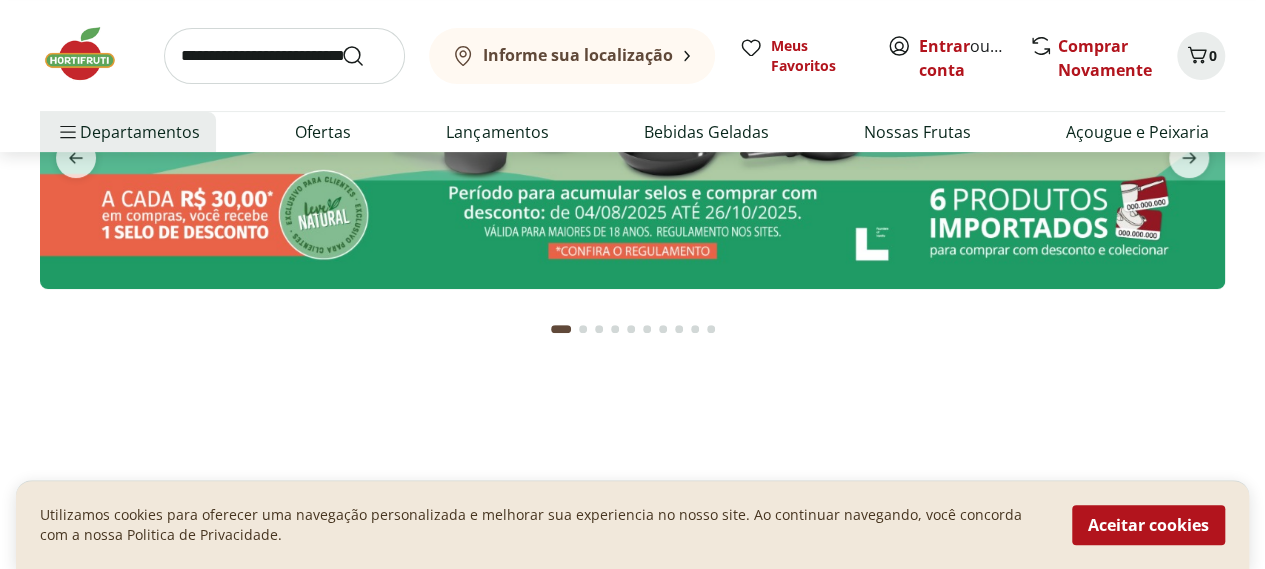 scroll, scrollTop: 0, scrollLeft: 0, axis: both 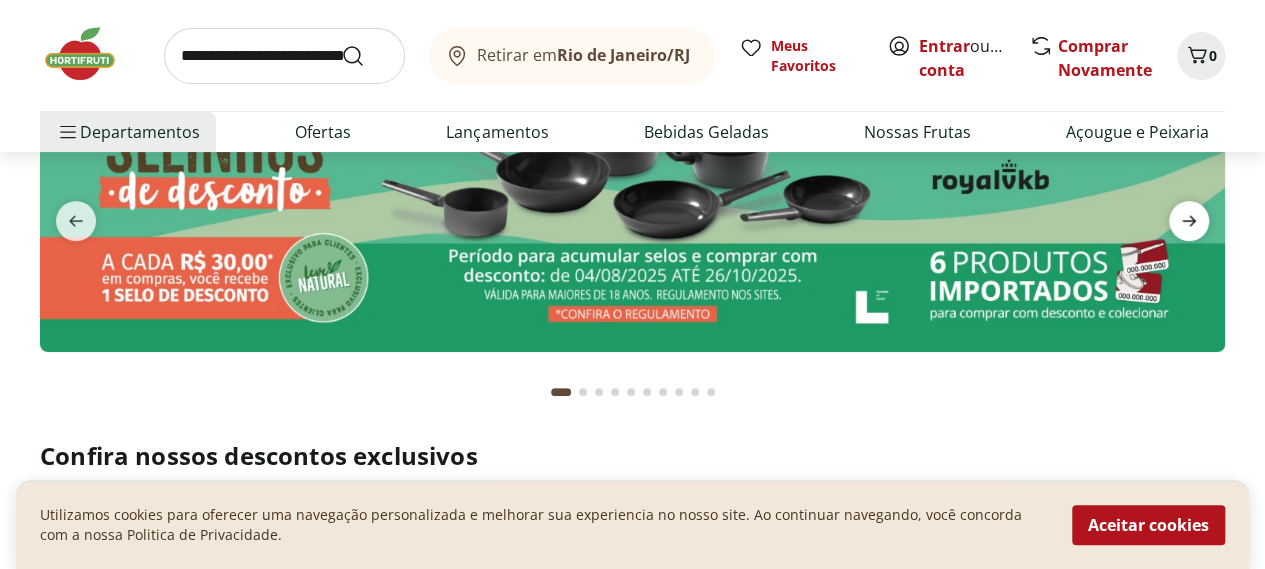 click 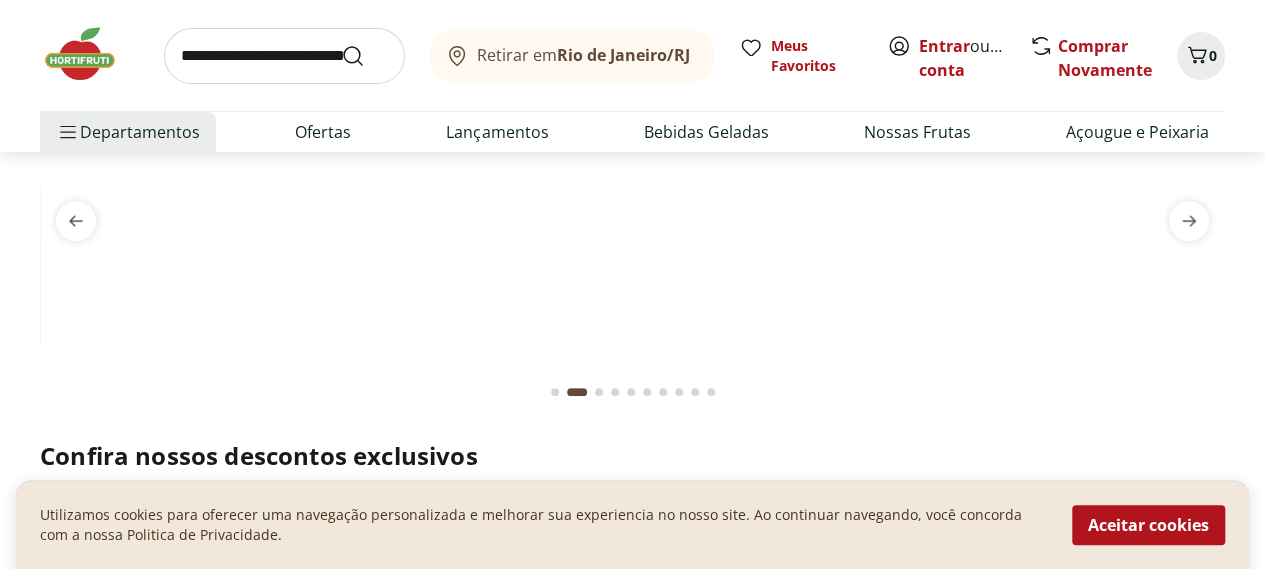 type 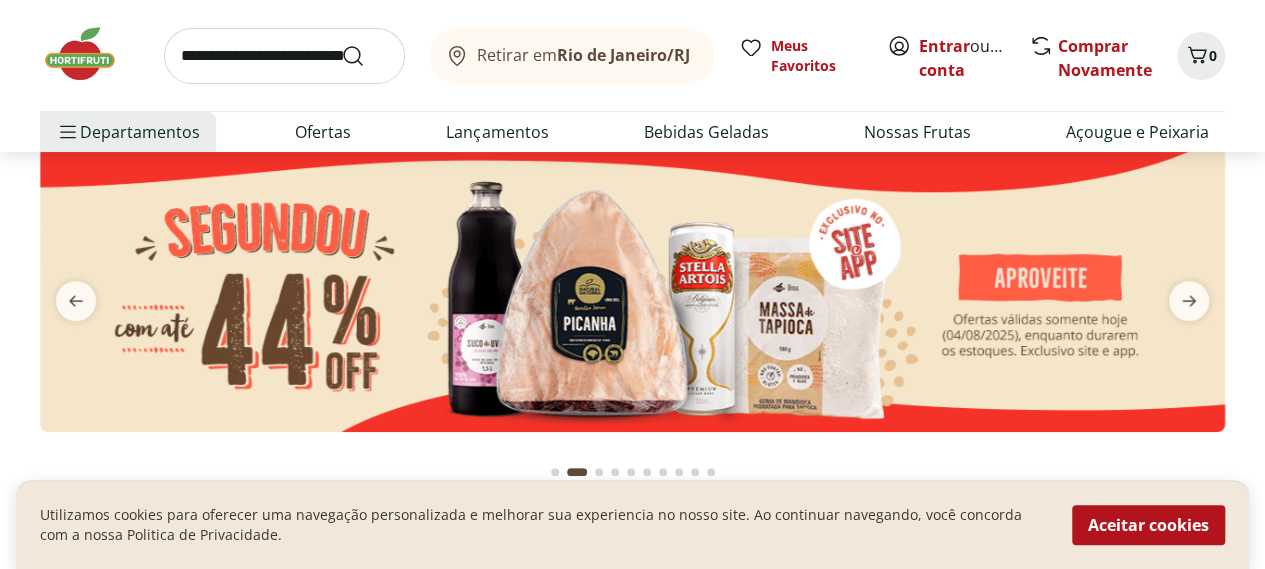 scroll, scrollTop: 41, scrollLeft: 0, axis: vertical 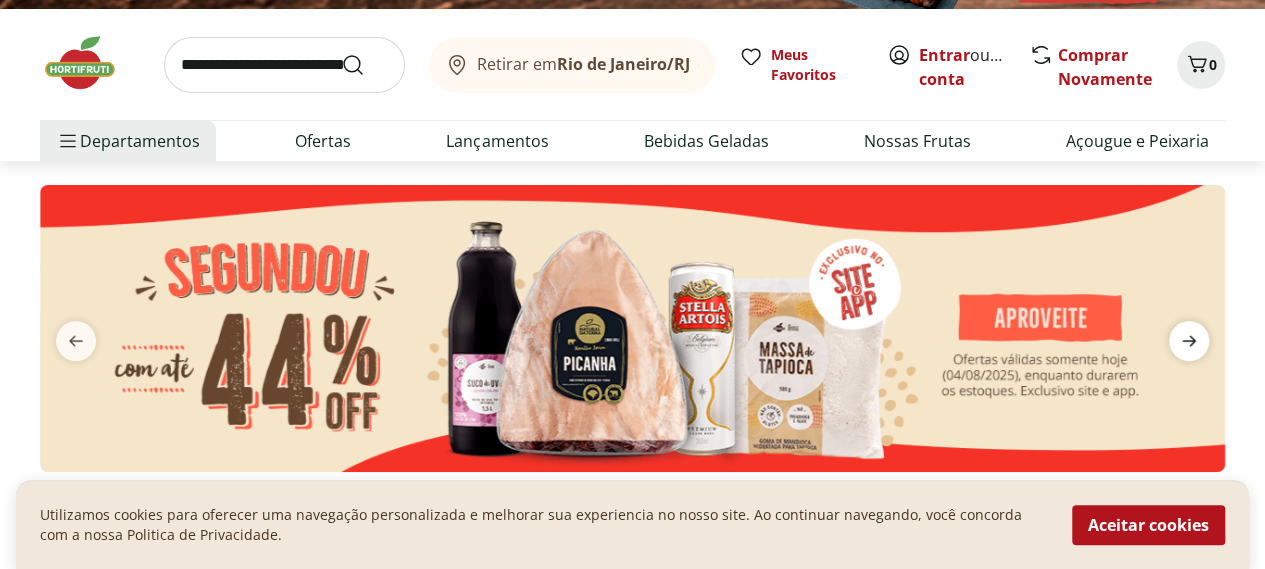 click at bounding box center (1189, 341) 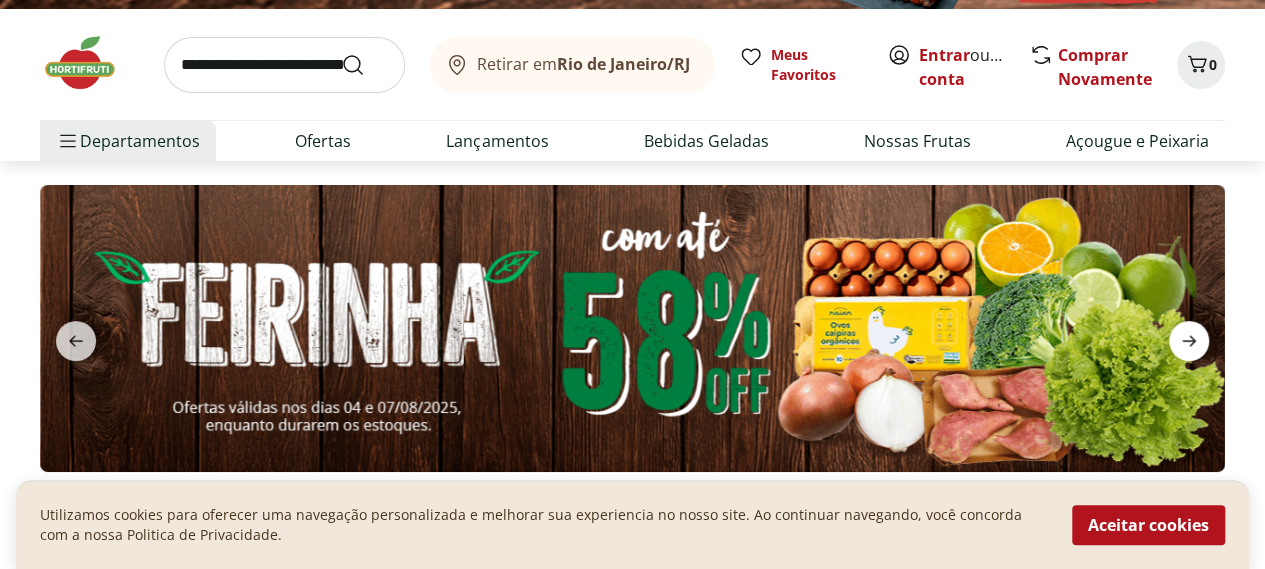click at bounding box center (1189, 341) 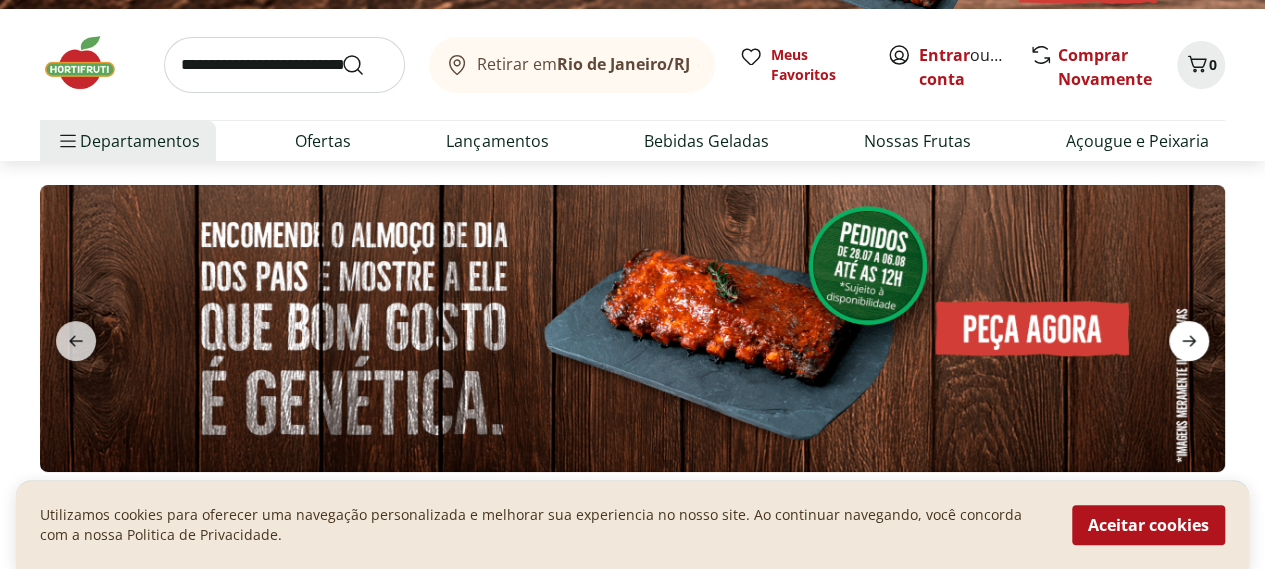 click at bounding box center [1189, 341] 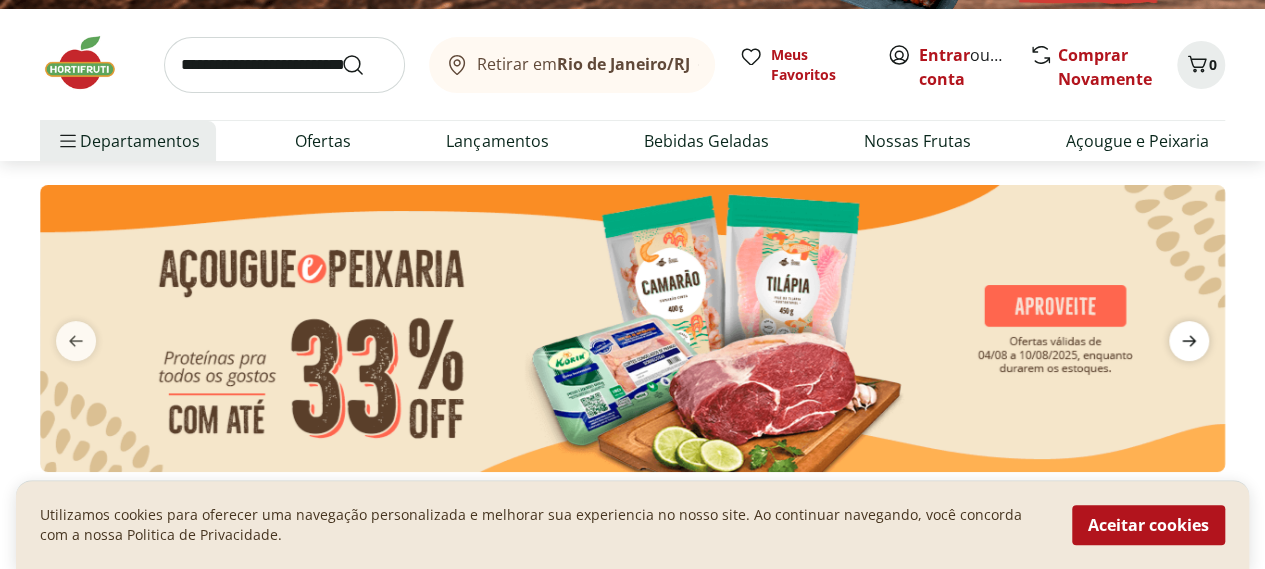 click at bounding box center [1189, 341] 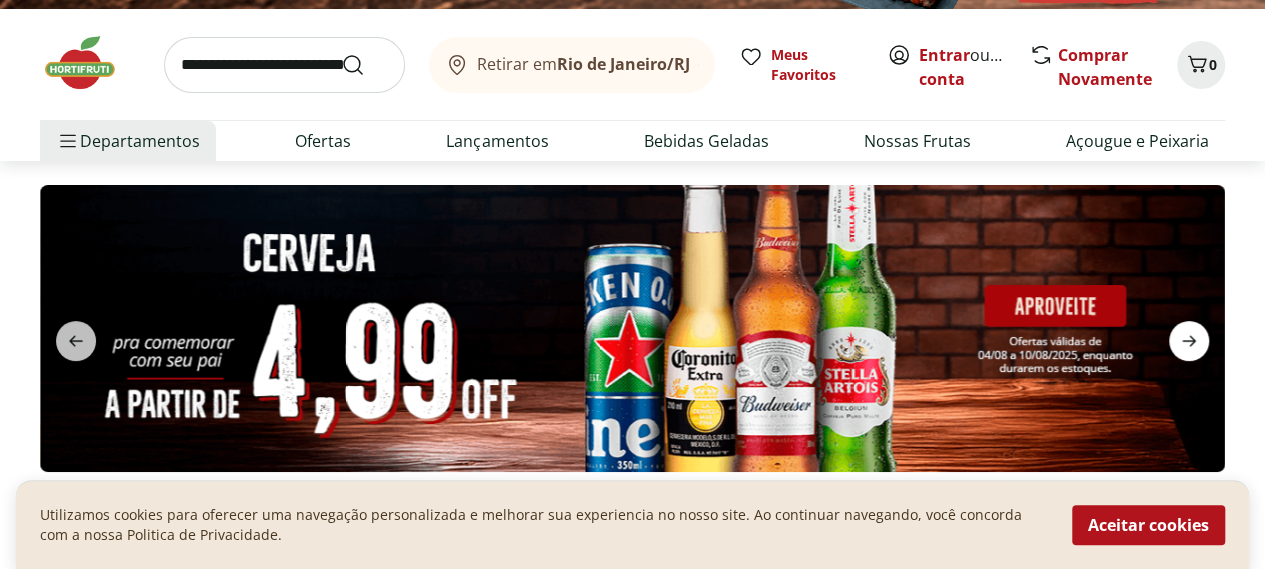 click at bounding box center [1189, 341] 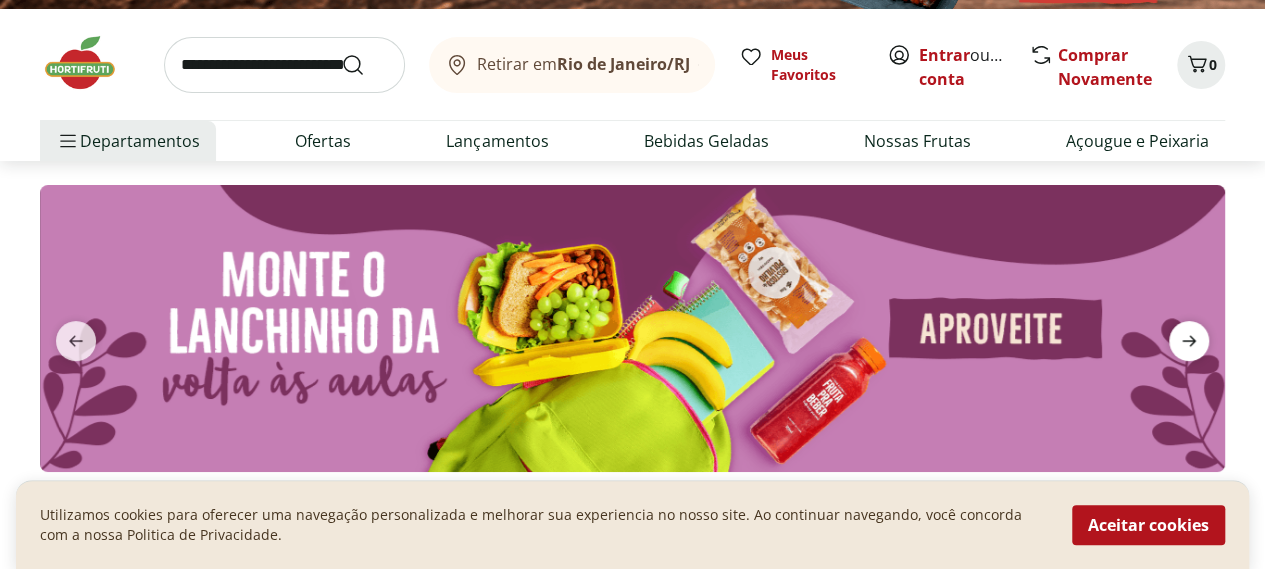 click at bounding box center [1189, 341] 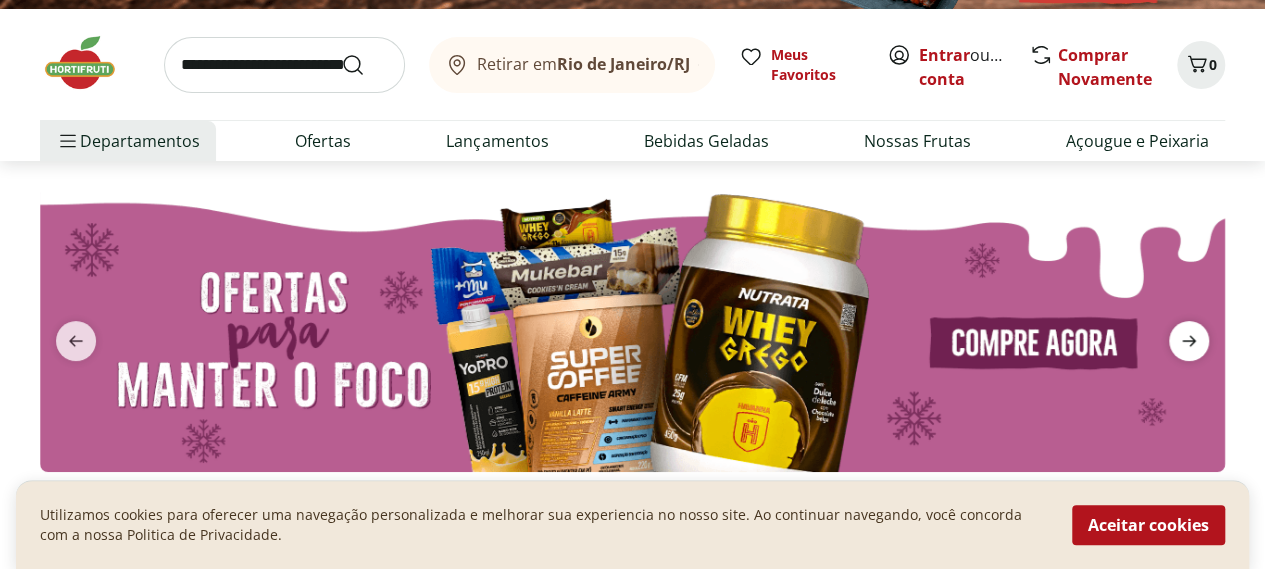 click at bounding box center (1189, 341) 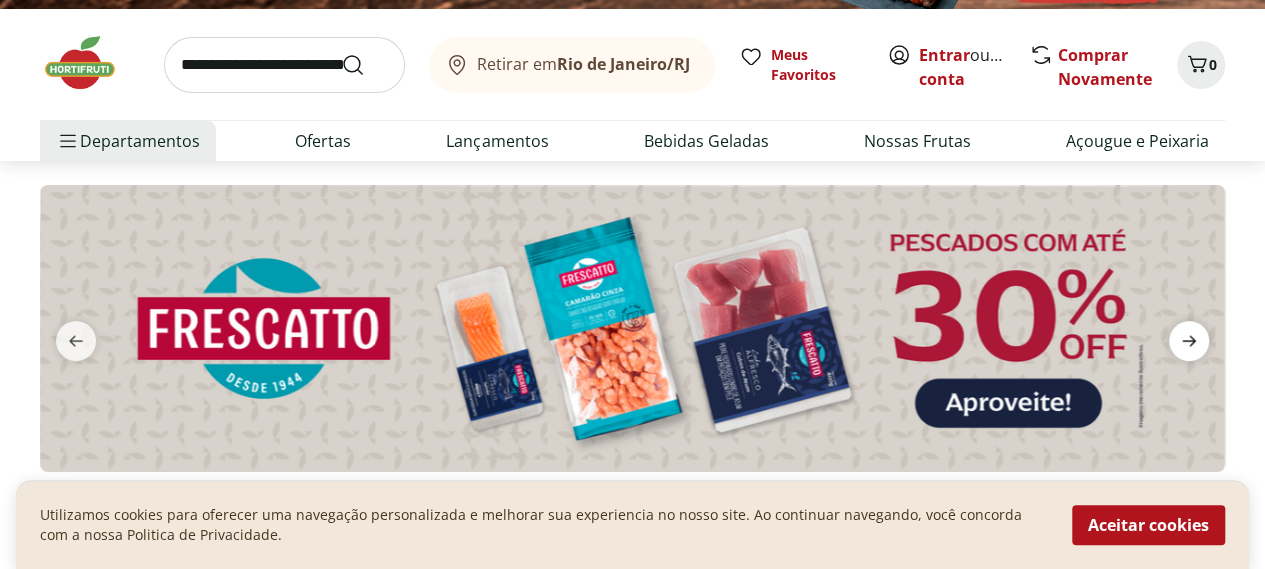 click at bounding box center [1189, 341] 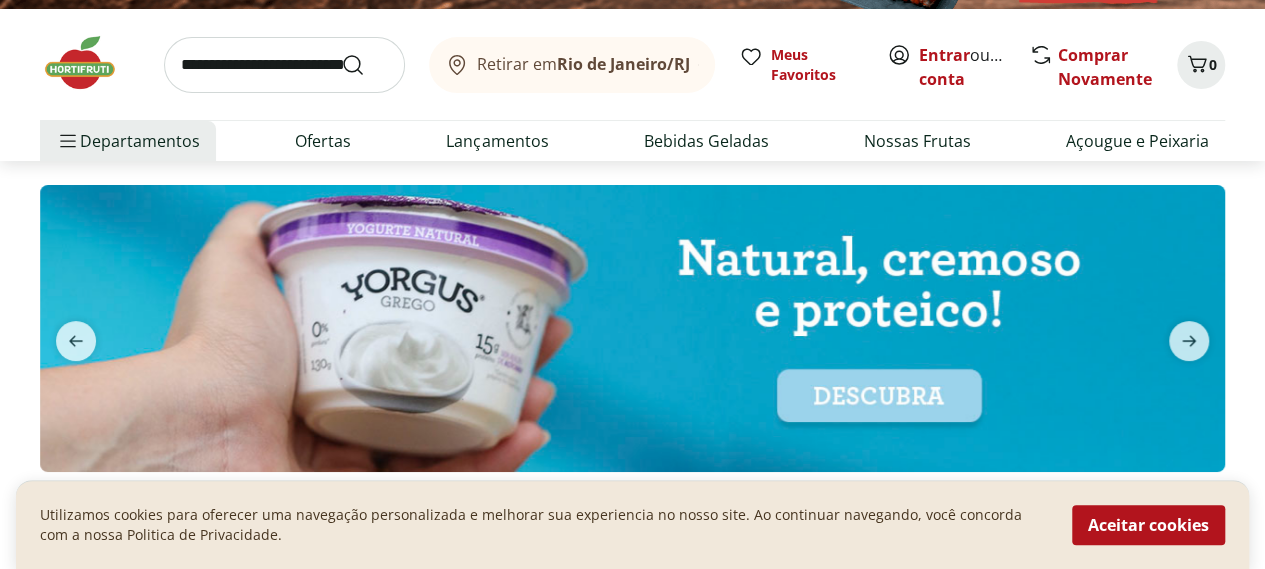 click at bounding box center [284, 65] 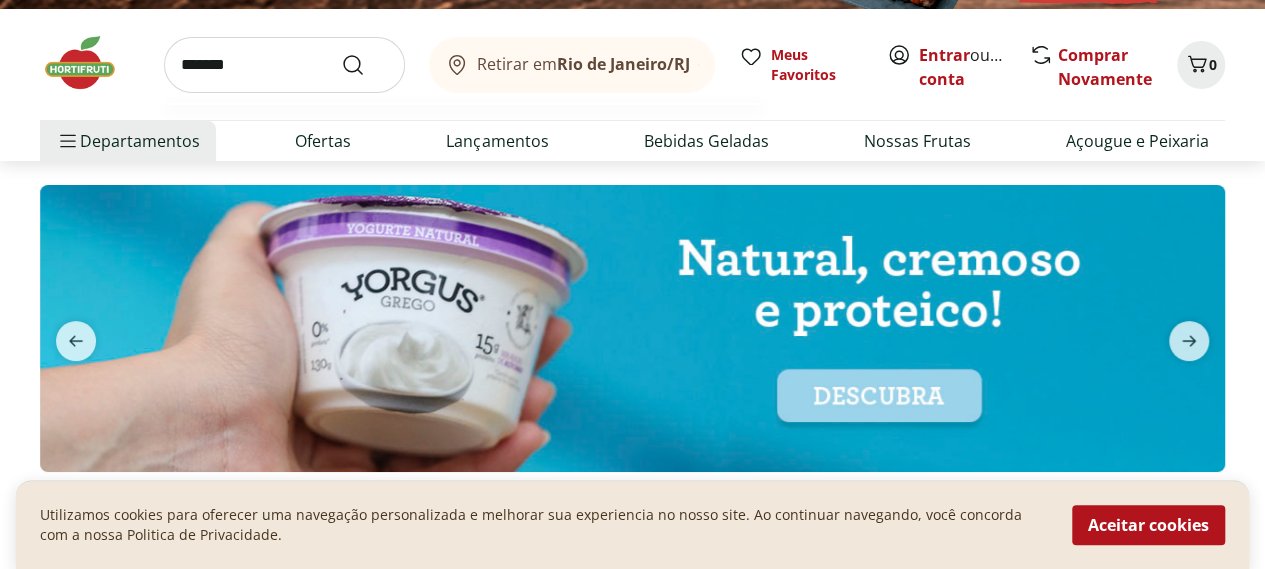 type on "*******" 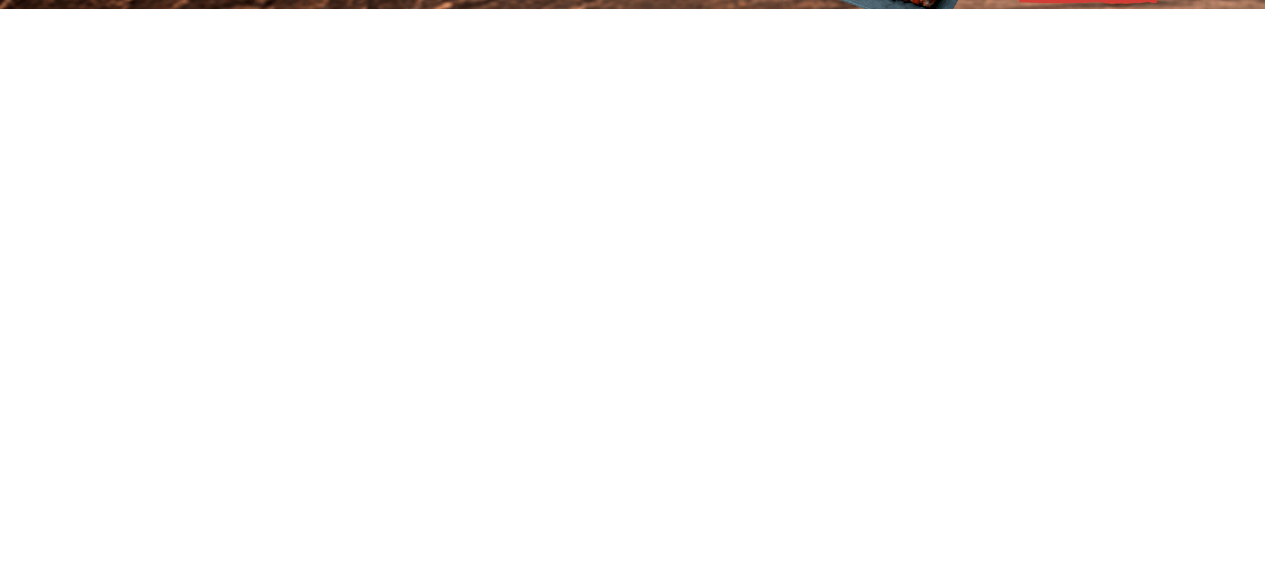 scroll, scrollTop: 0, scrollLeft: 0, axis: both 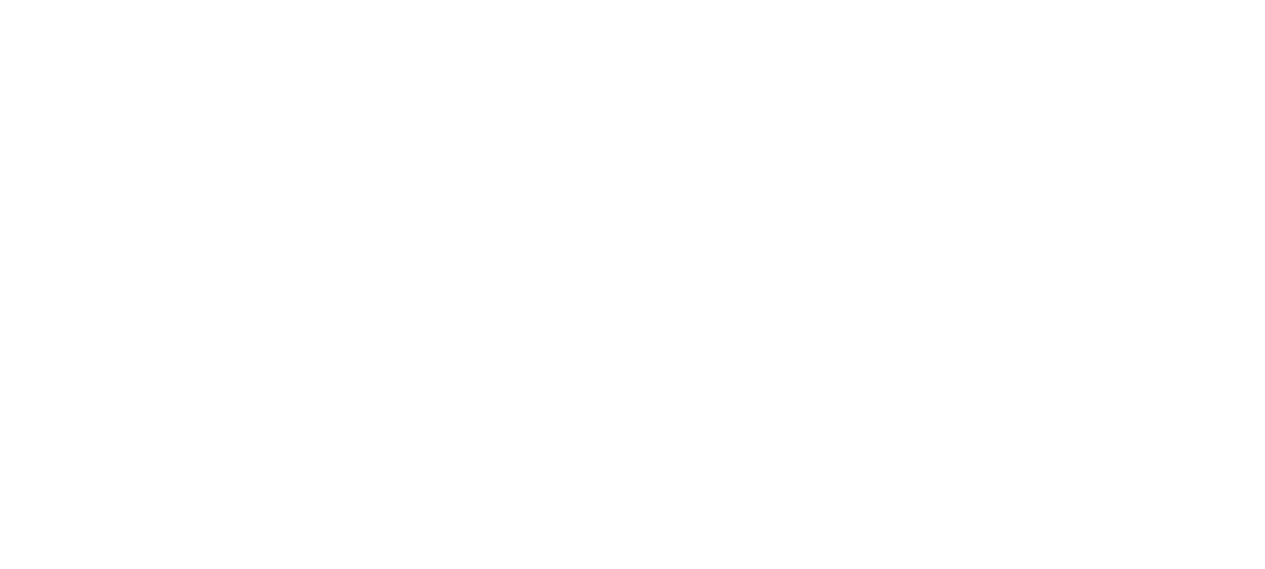 select on "**********" 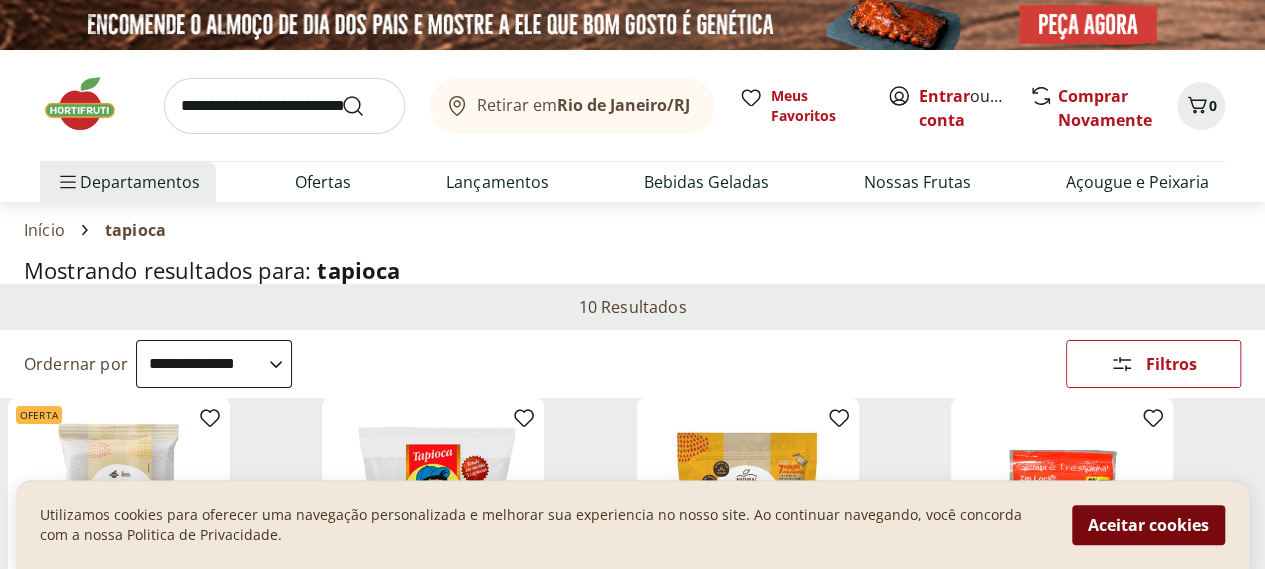 click on "Aceitar cookies" at bounding box center (1148, 525) 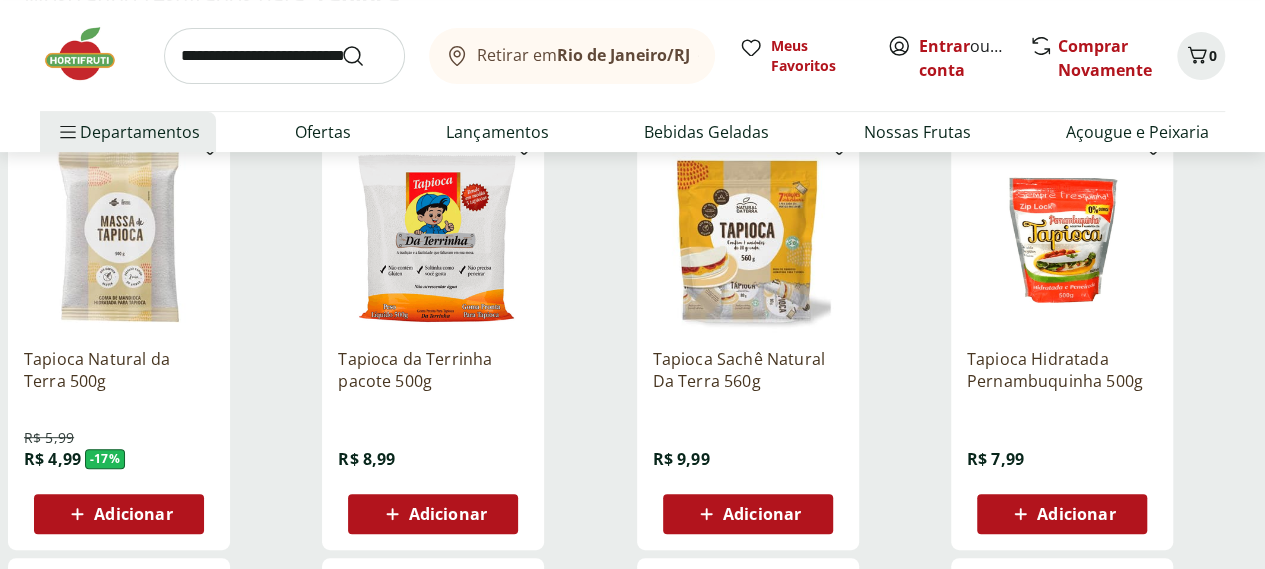 scroll, scrollTop: 254, scrollLeft: 0, axis: vertical 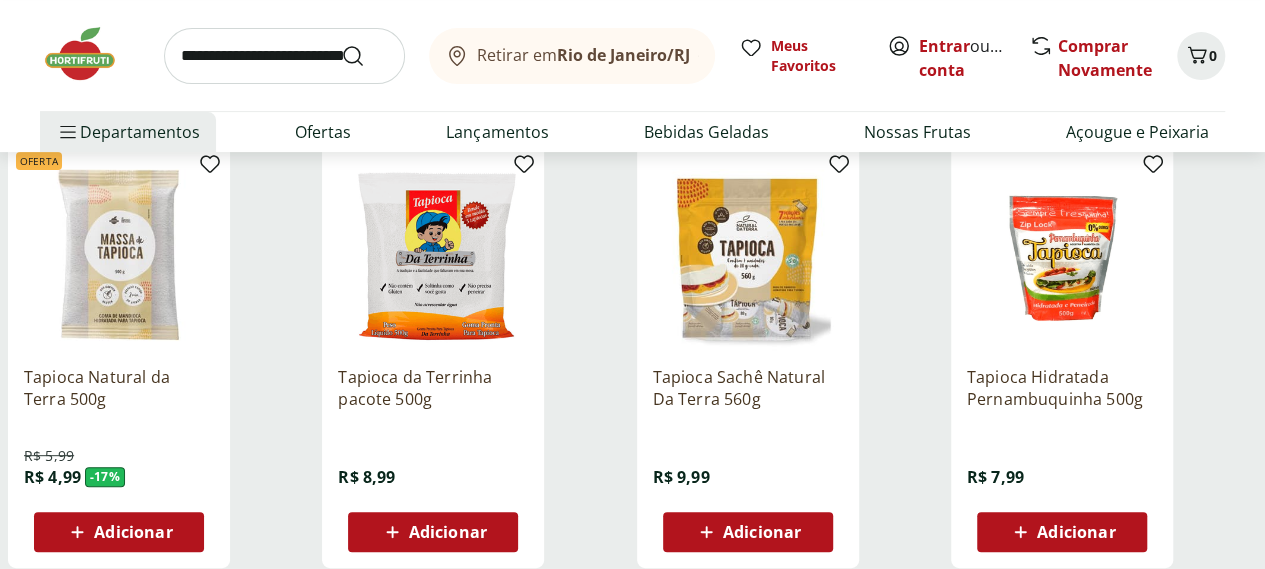 click at bounding box center (748, 255) 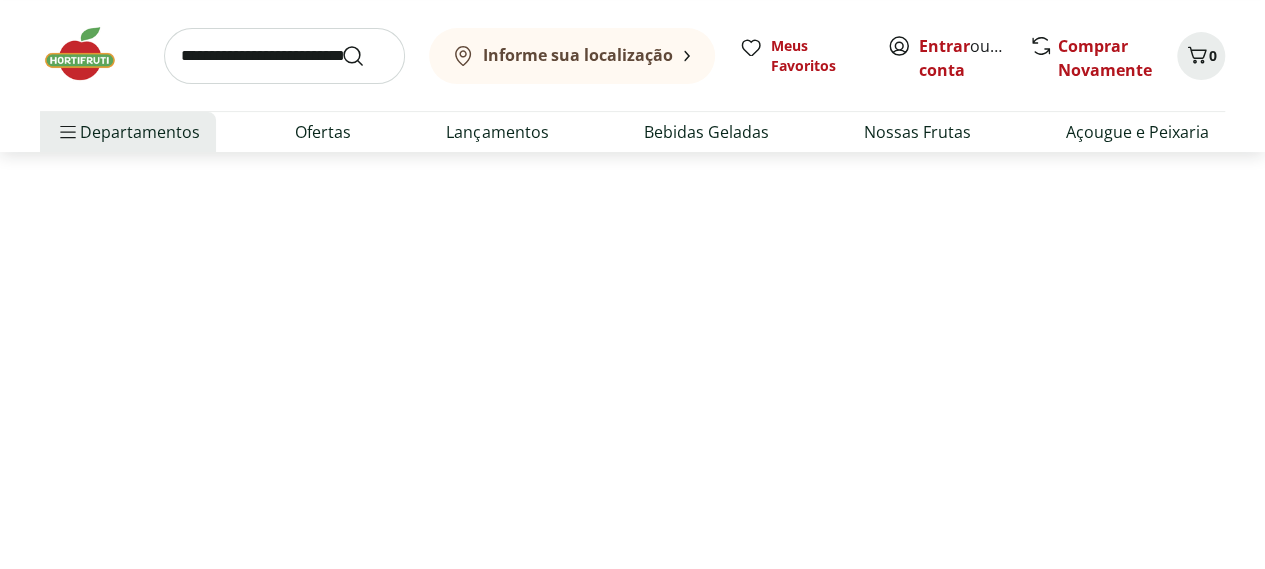 scroll, scrollTop: 0, scrollLeft: 0, axis: both 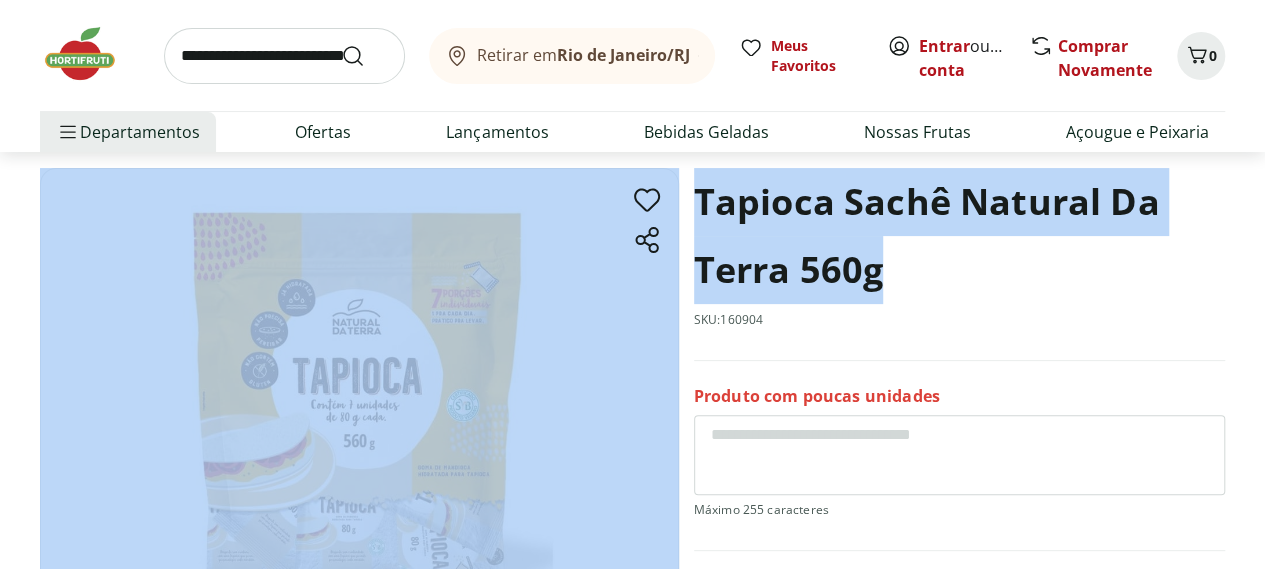 drag, startPoint x: 827, startPoint y: 250, endPoint x: 680, endPoint y: 207, distance: 153.16005 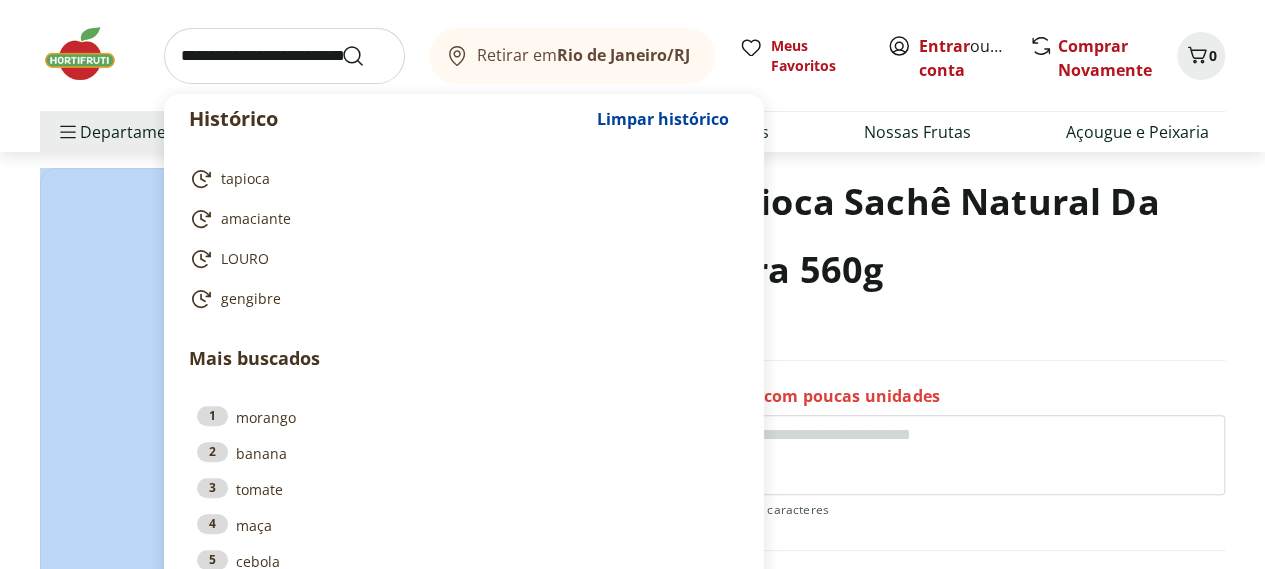 click at bounding box center [284, 56] 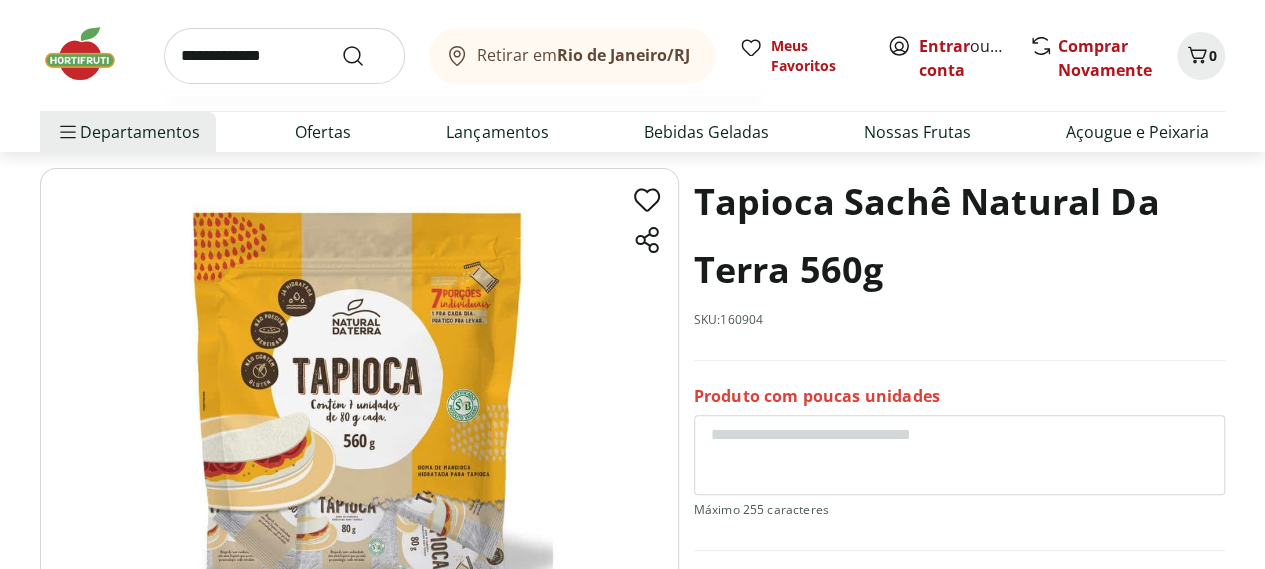 type on "**********" 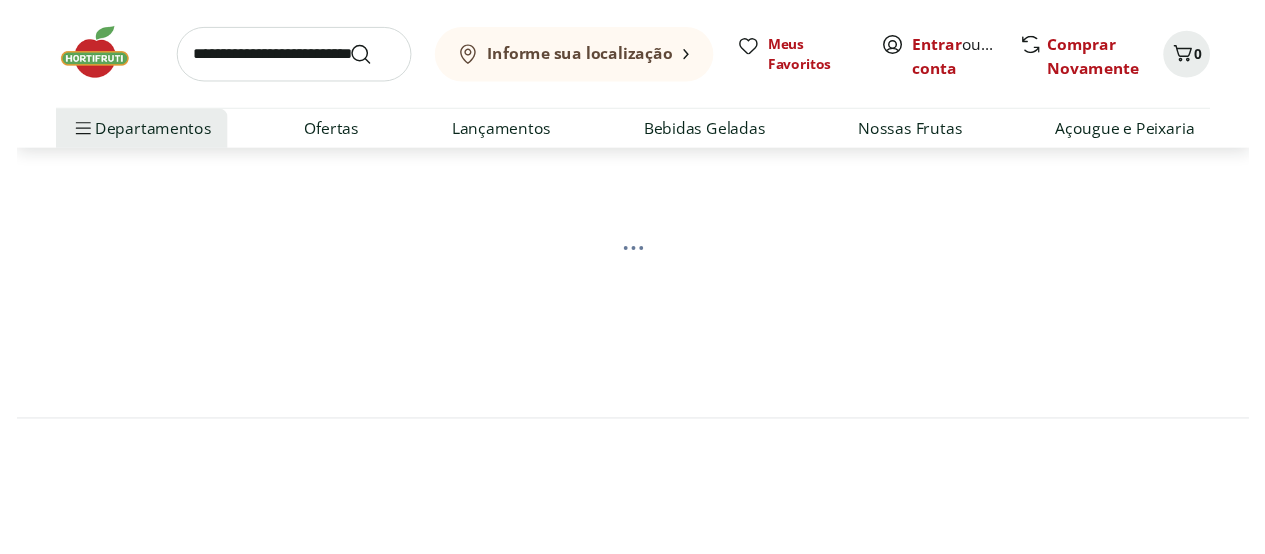 scroll, scrollTop: 0, scrollLeft: 0, axis: both 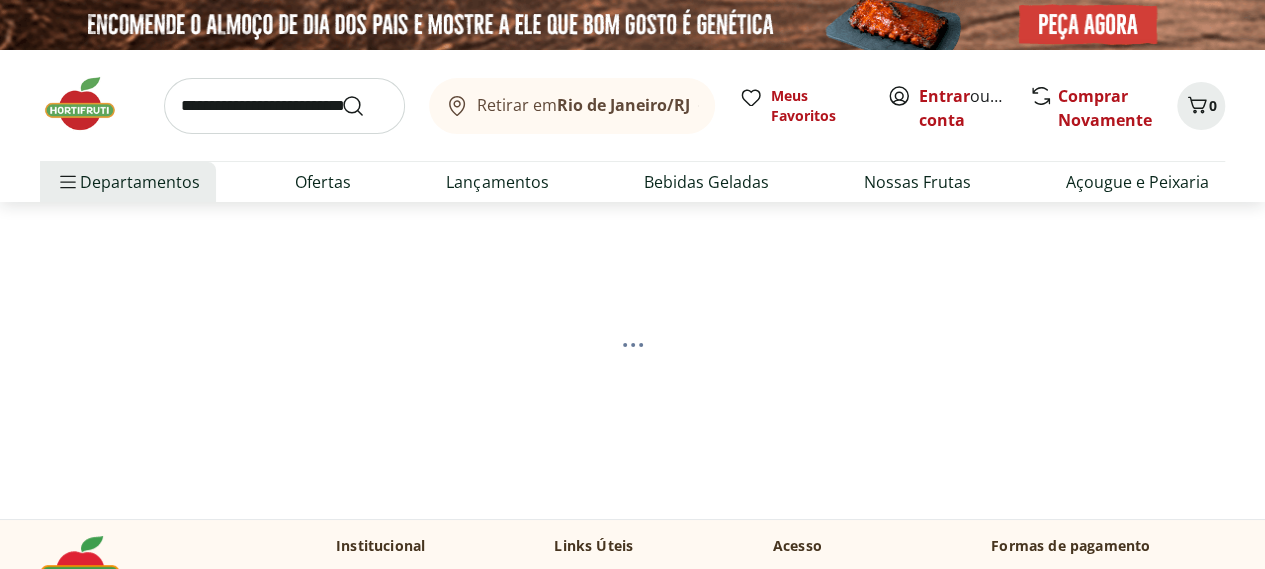 select on "**********" 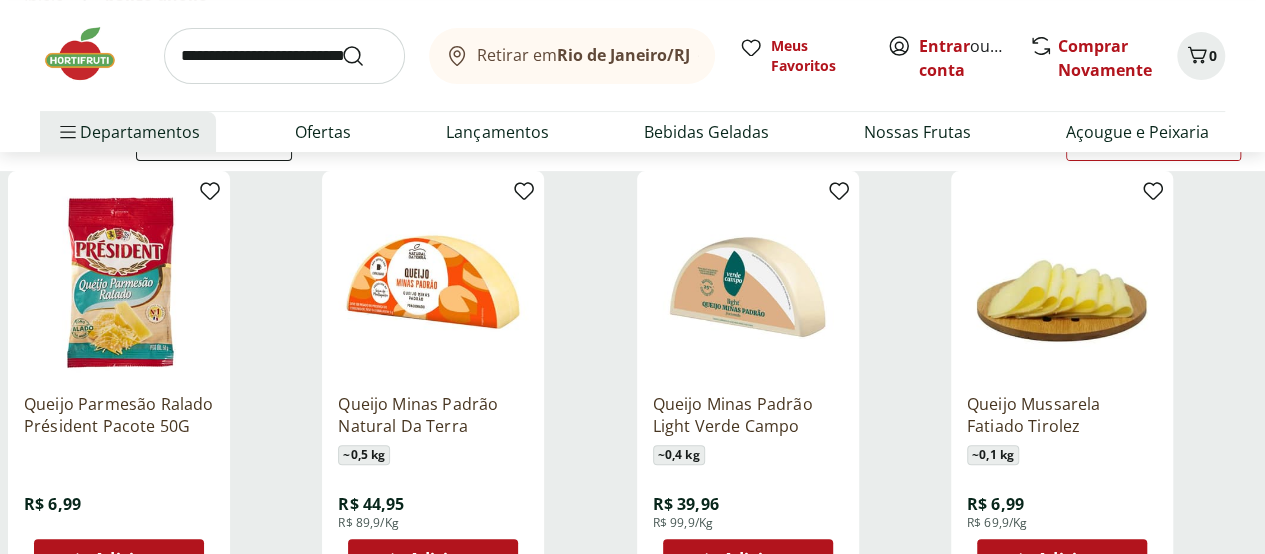 scroll, scrollTop: 253, scrollLeft: 0, axis: vertical 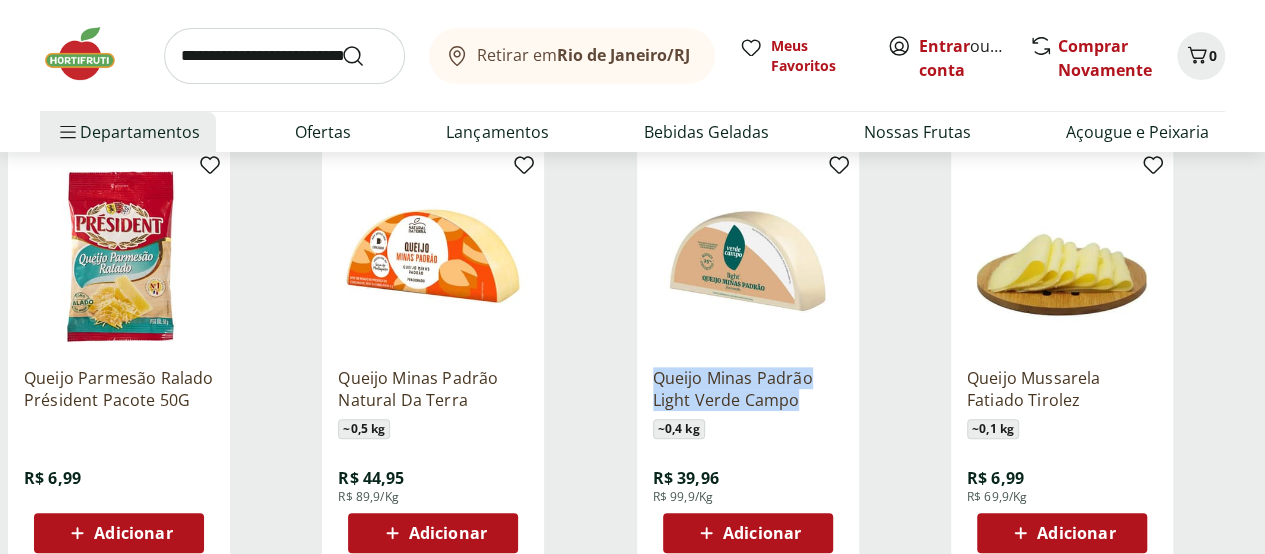 drag, startPoint x: 814, startPoint y: 380, endPoint x: 963, endPoint y: 411, distance: 152.19067 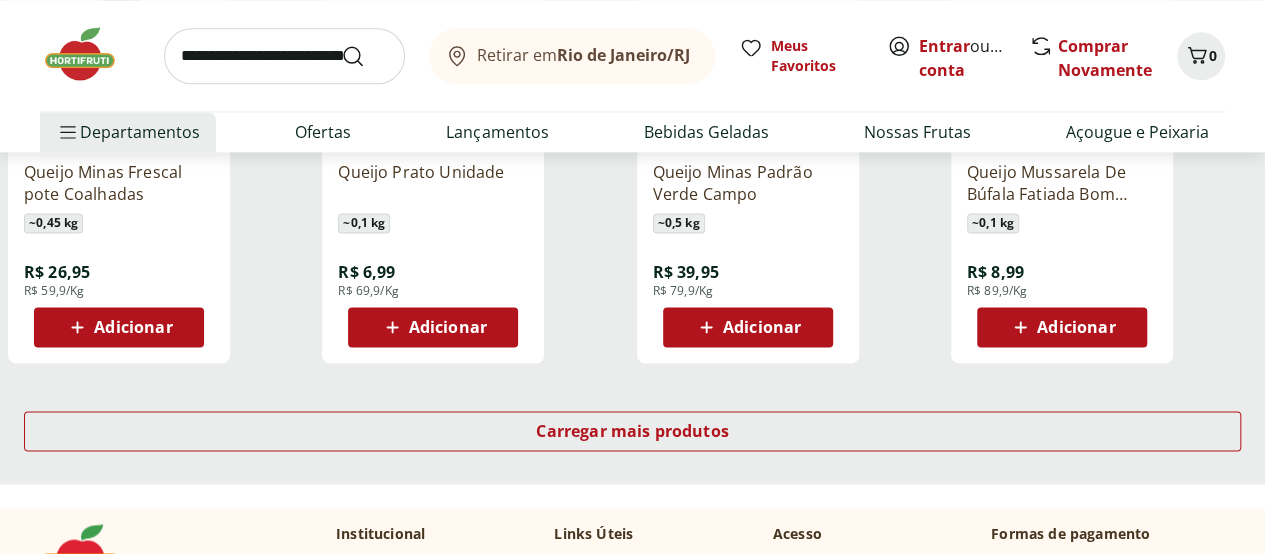 scroll, scrollTop: 1350, scrollLeft: 0, axis: vertical 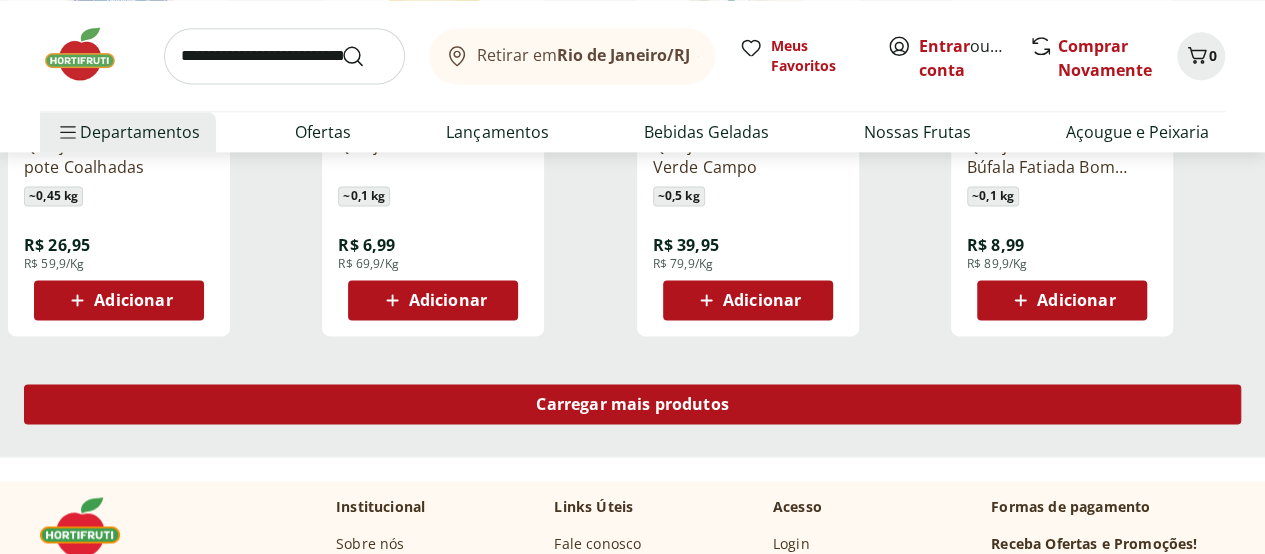 click on "Carregar mais produtos" at bounding box center (632, 404) 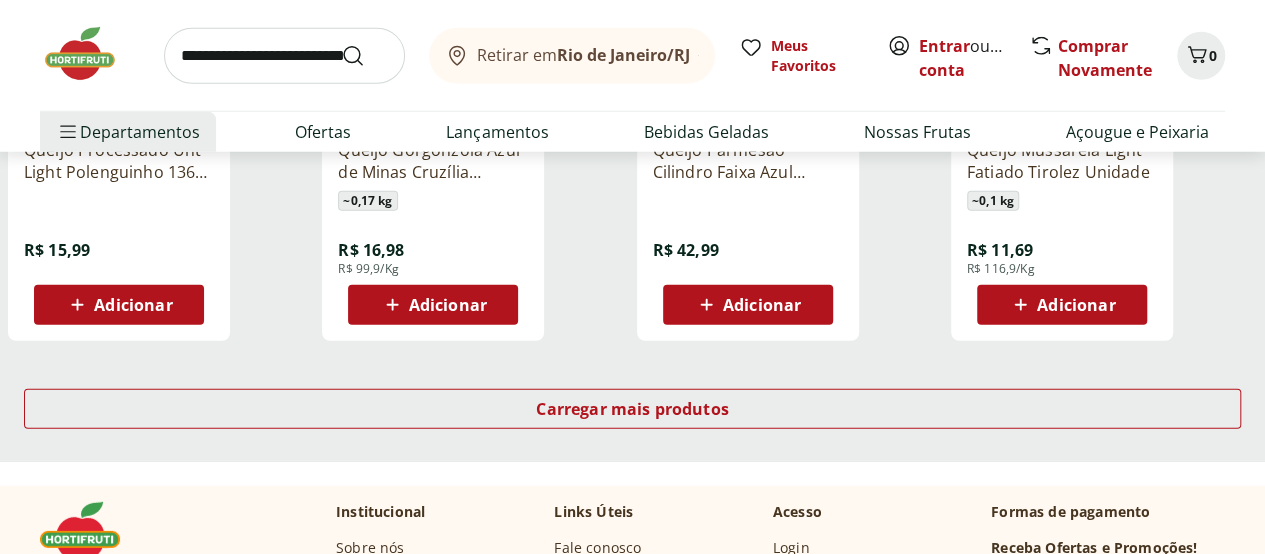 scroll, scrollTop: 2673, scrollLeft: 0, axis: vertical 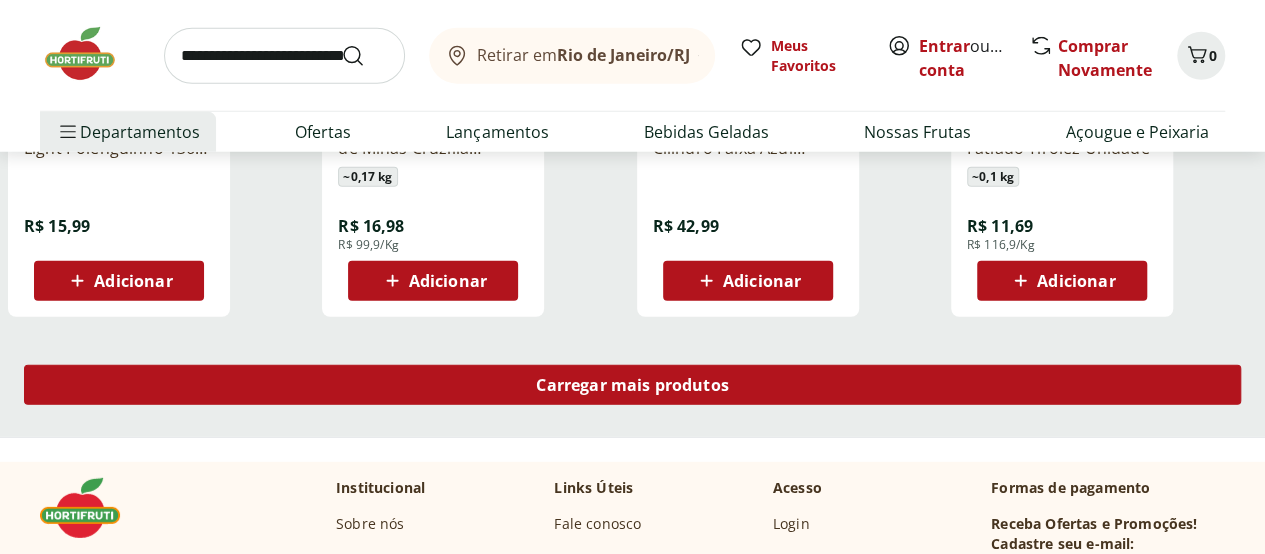 click on "Carregar mais produtos" at bounding box center [632, 385] 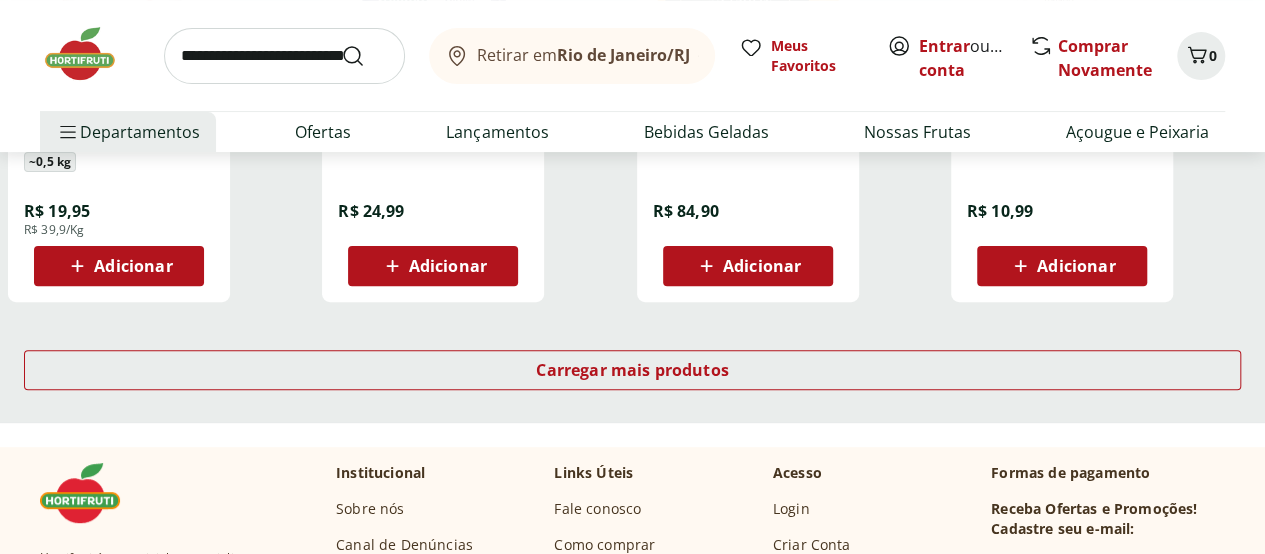 scroll, scrollTop: 4062, scrollLeft: 0, axis: vertical 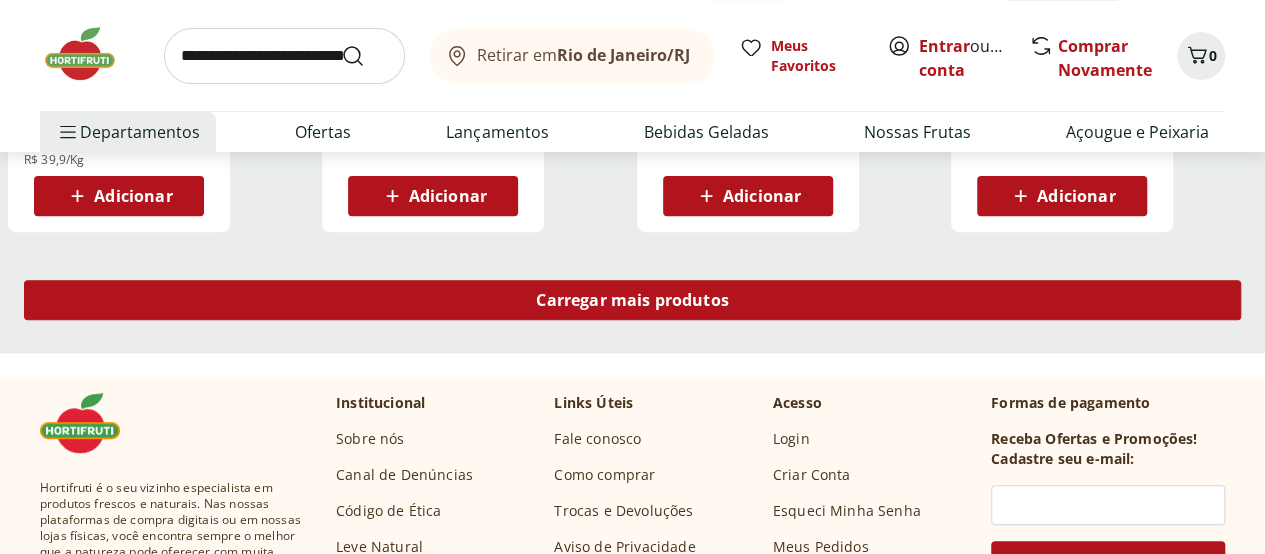 click on "Carregar mais produtos" at bounding box center [632, 300] 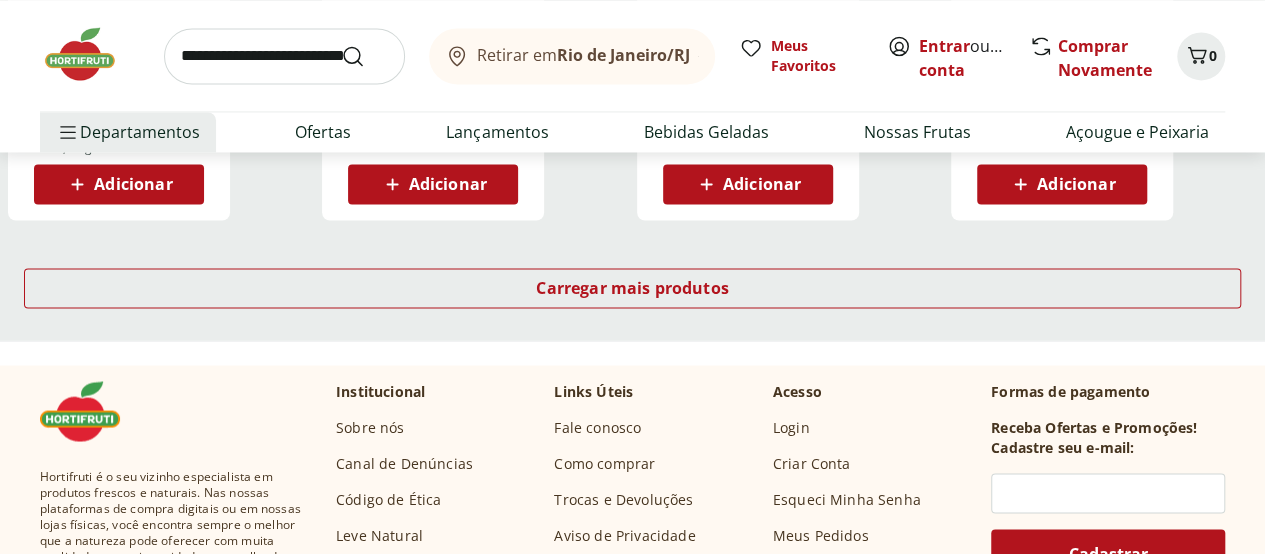 scroll, scrollTop: 5406, scrollLeft: 0, axis: vertical 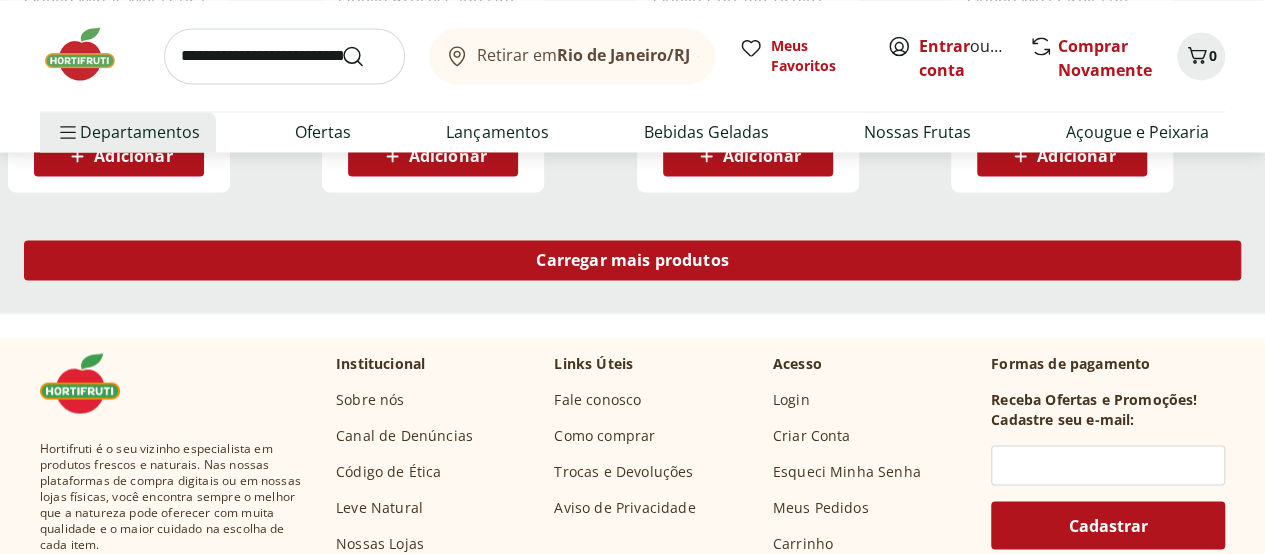 click on "Carregar mais produtos" at bounding box center (632, 260) 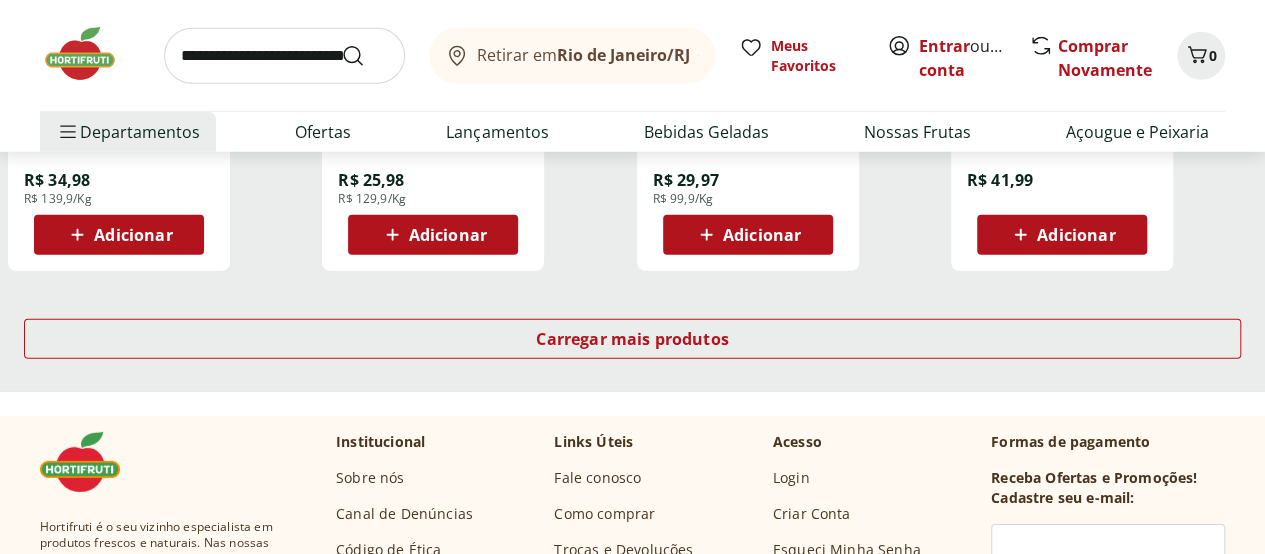 scroll, scrollTop: 6687, scrollLeft: 0, axis: vertical 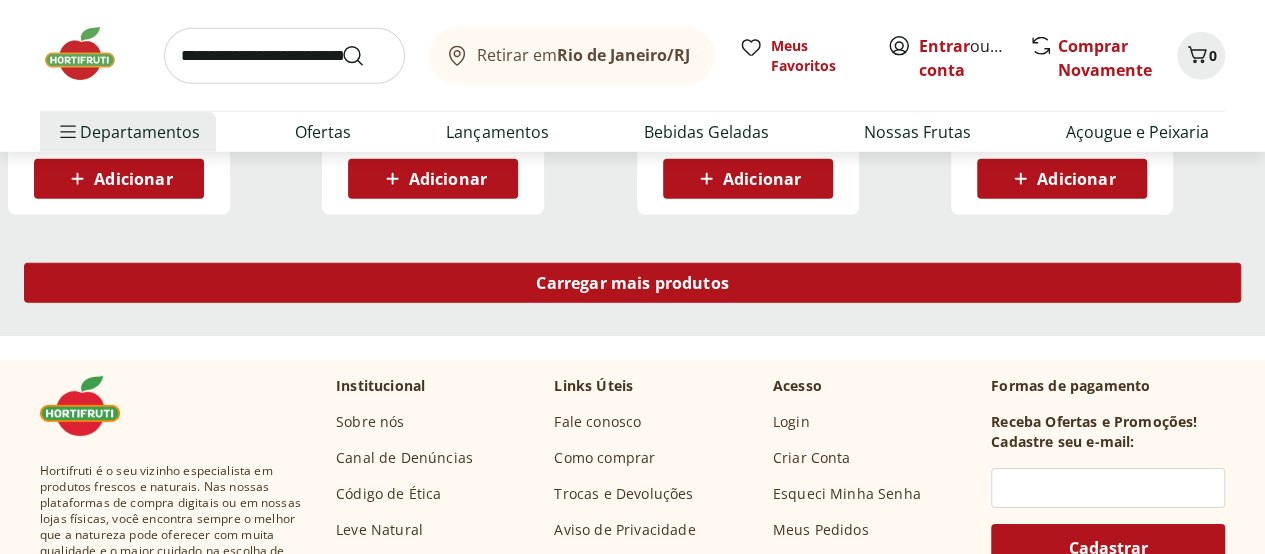 click on "Carregar mais produtos" at bounding box center [632, 283] 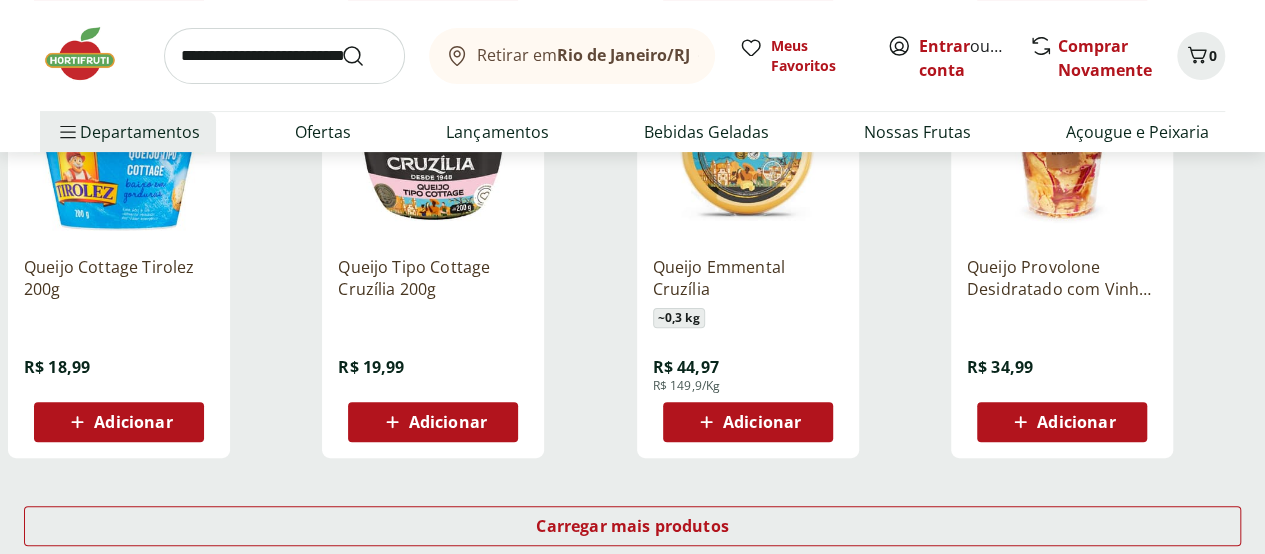 scroll, scrollTop: 7709, scrollLeft: 0, axis: vertical 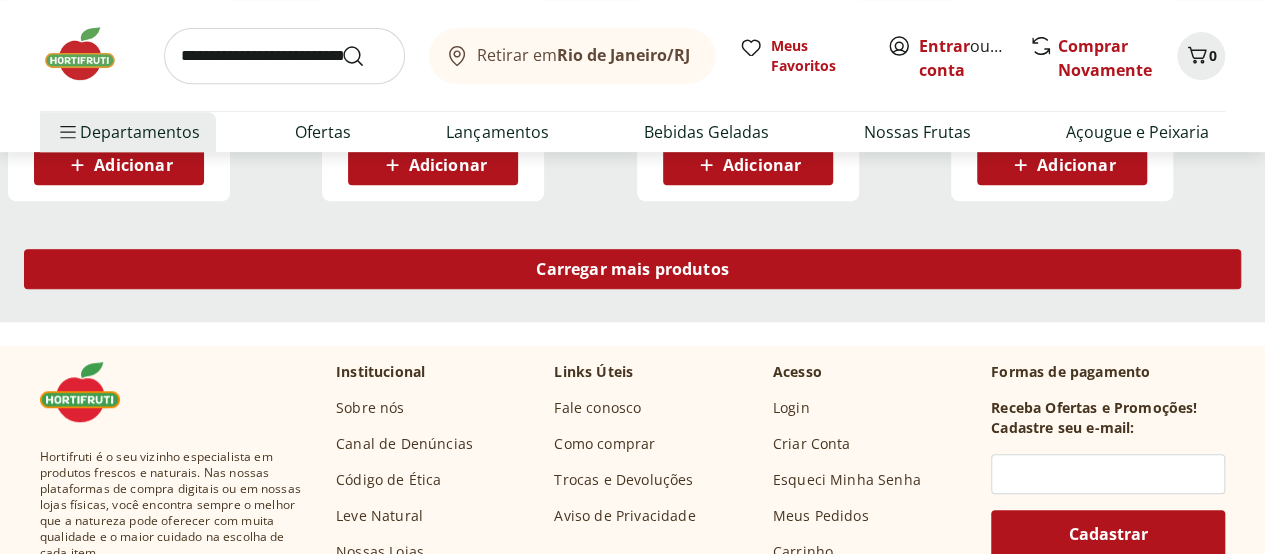 click on "Carregar mais produtos" at bounding box center [632, 269] 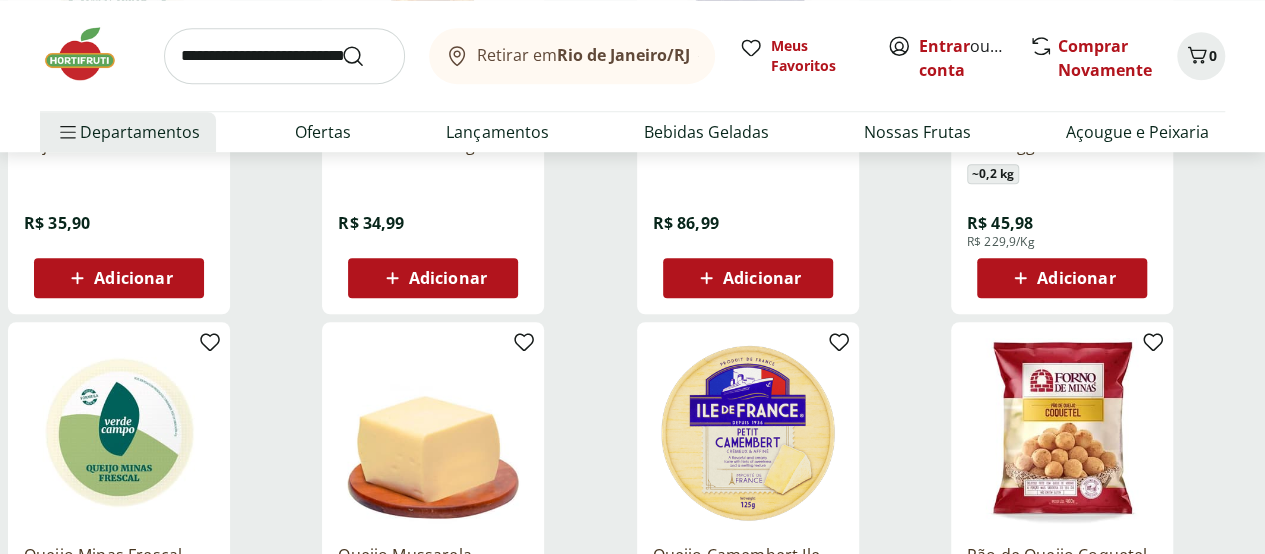 scroll, scrollTop: 8506, scrollLeft: 0, axis: vertical 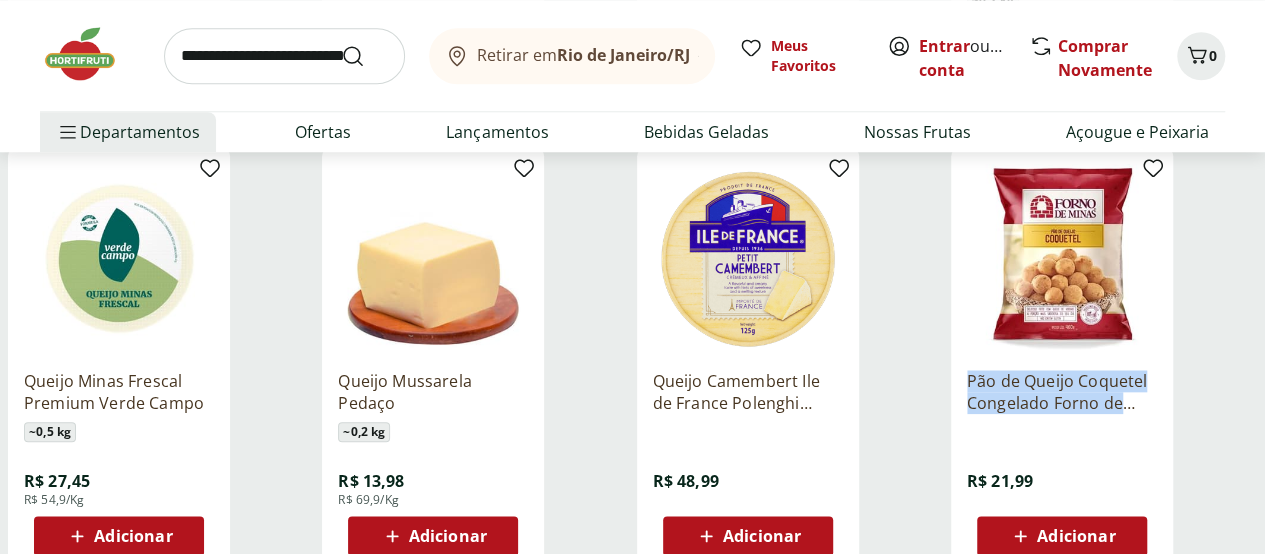 drag, startPoint x: 1050, startPoint y: 388, endPoint x: 1219, endPoint y: 425, distance: 173.00288 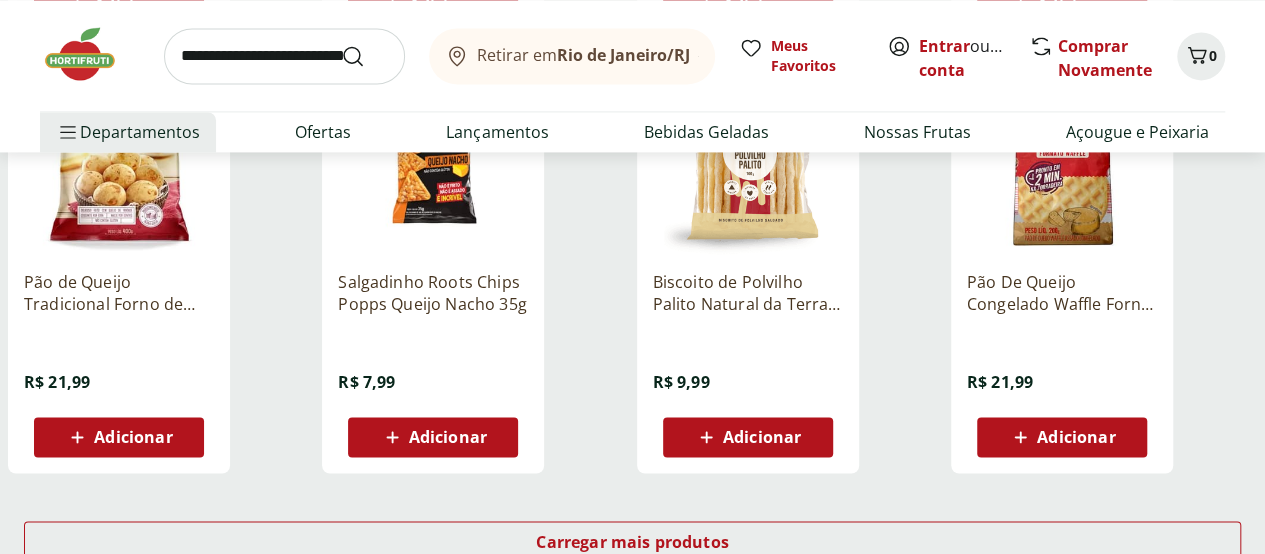 scroll, scrollTop: 8993, scrollLeft: 0, axis: vertical 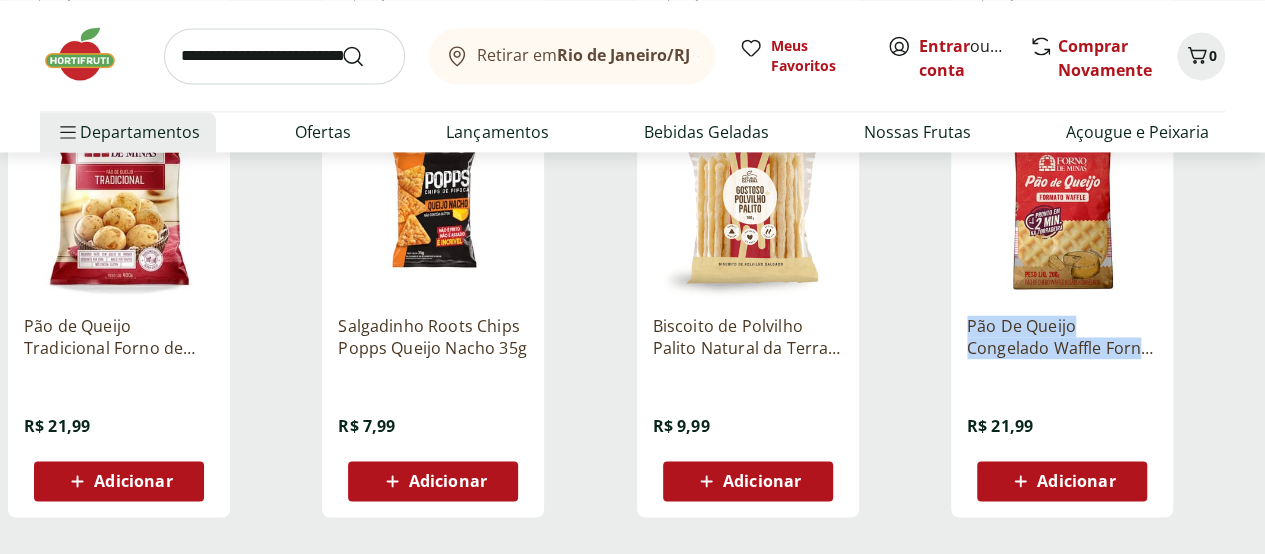 drag, startPoint x: 1052, startPoint y: 345, endPoint x: 1238, endPoint y: 374, distance: 188.24718 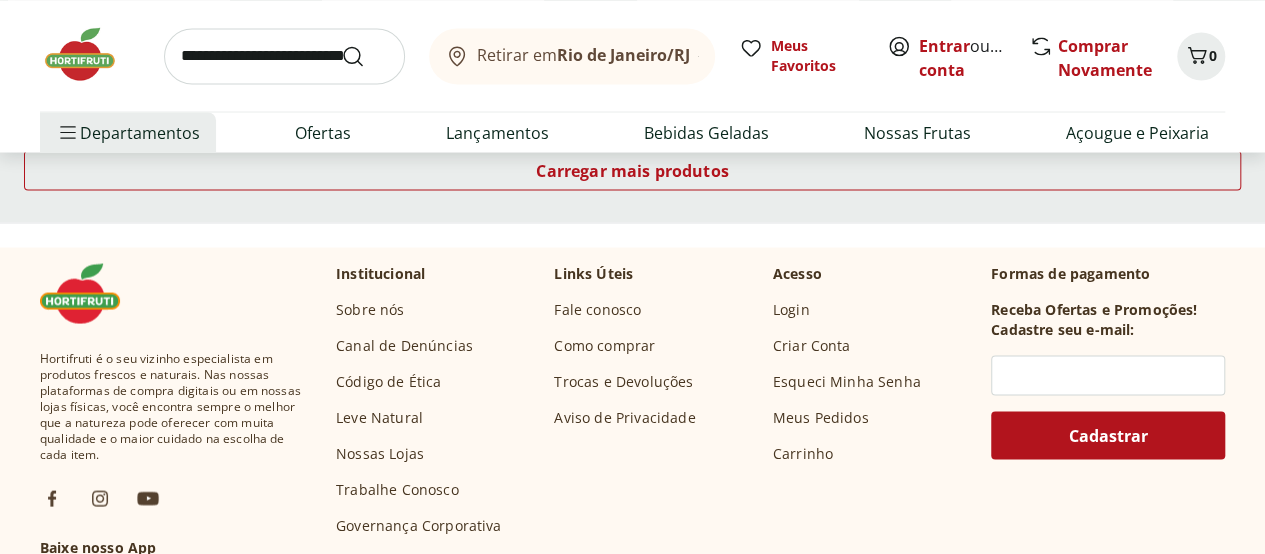 scroll, scrollTop: 9117, scrollLeft: 0, axis: vertical 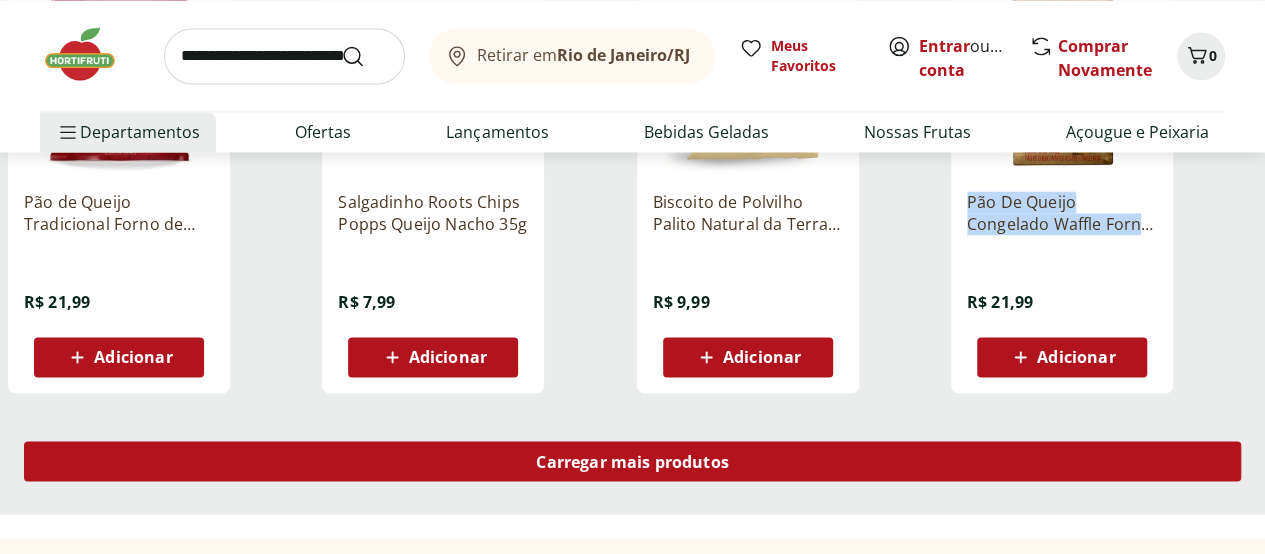 click on "Carregar mais produtos" at bounding box center [632, 461] 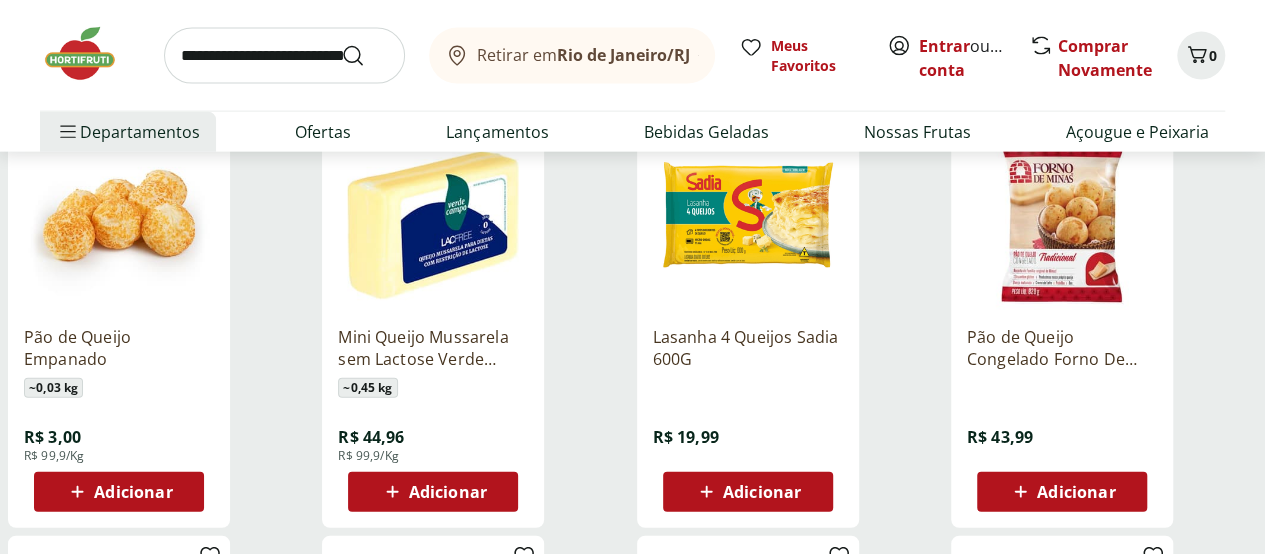 scroll, scrollTop: 9968, scrollLeft: 0, axis: vertical 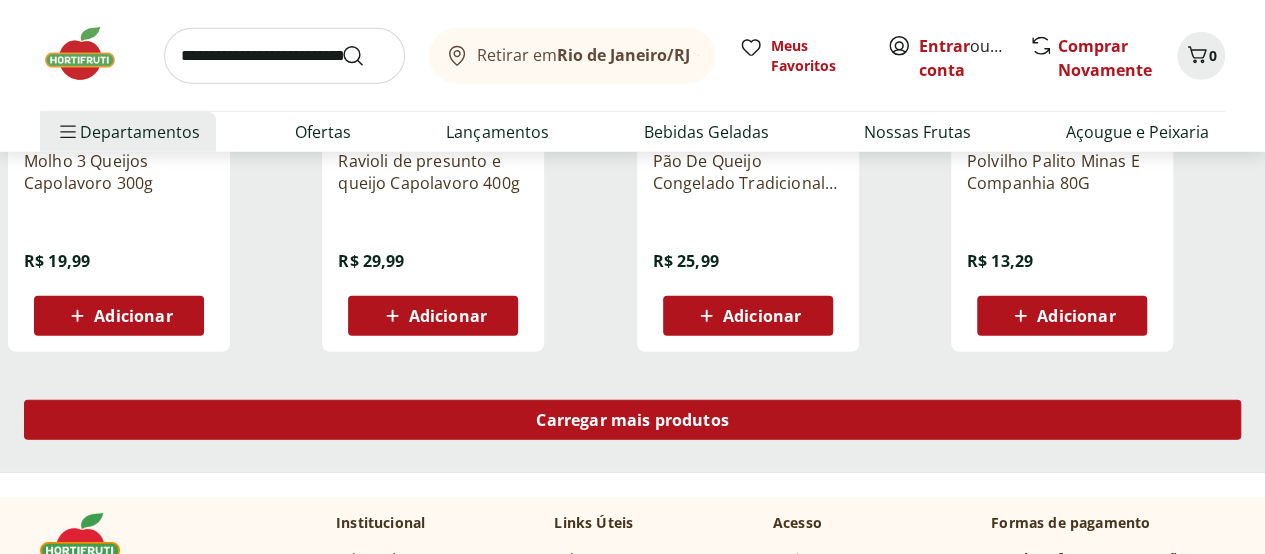click on "Carregar mais produtos" at bounding box center (632, 420) 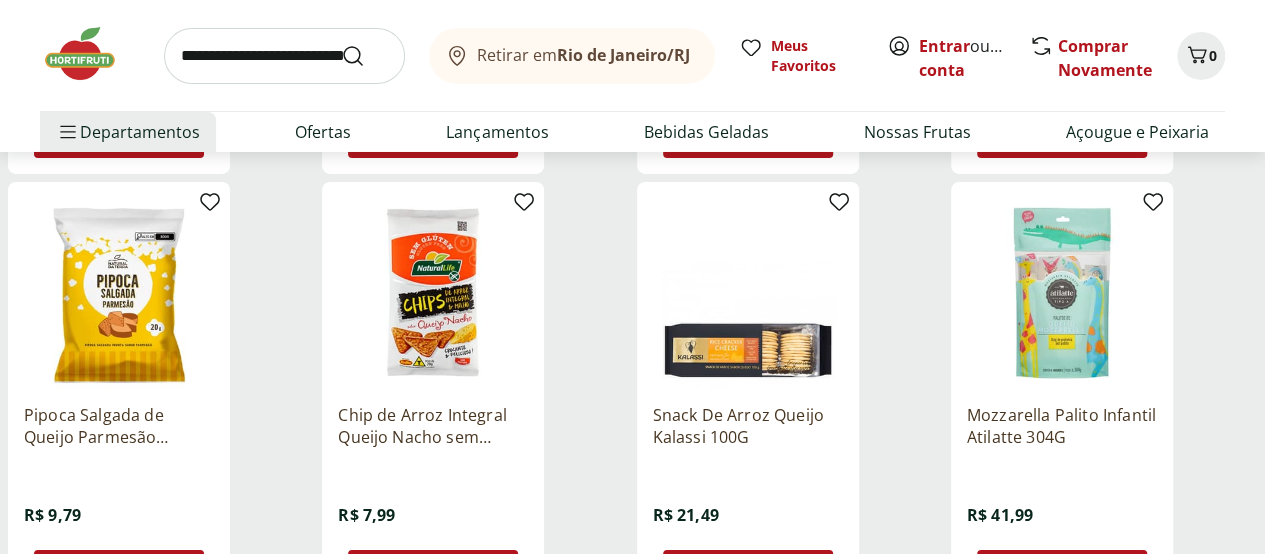 scroll, scrollTop: 11133, scrollLeft: 0, axis: vertical 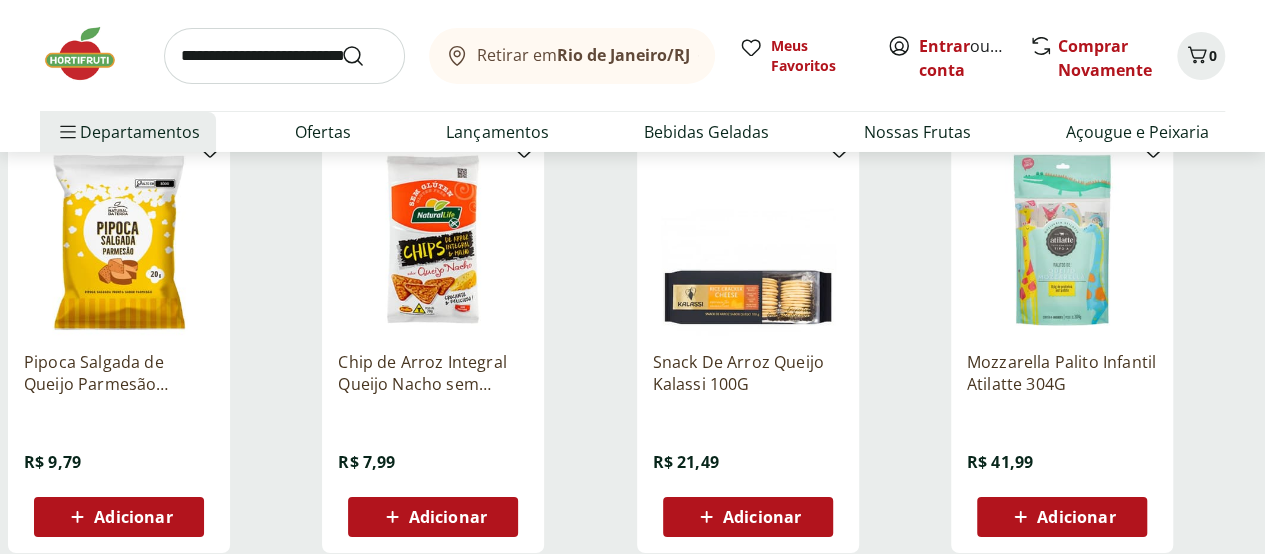 click on "Mozzarella Palito Infantil Atilatte 304G" at bounding box center (1062, 373) 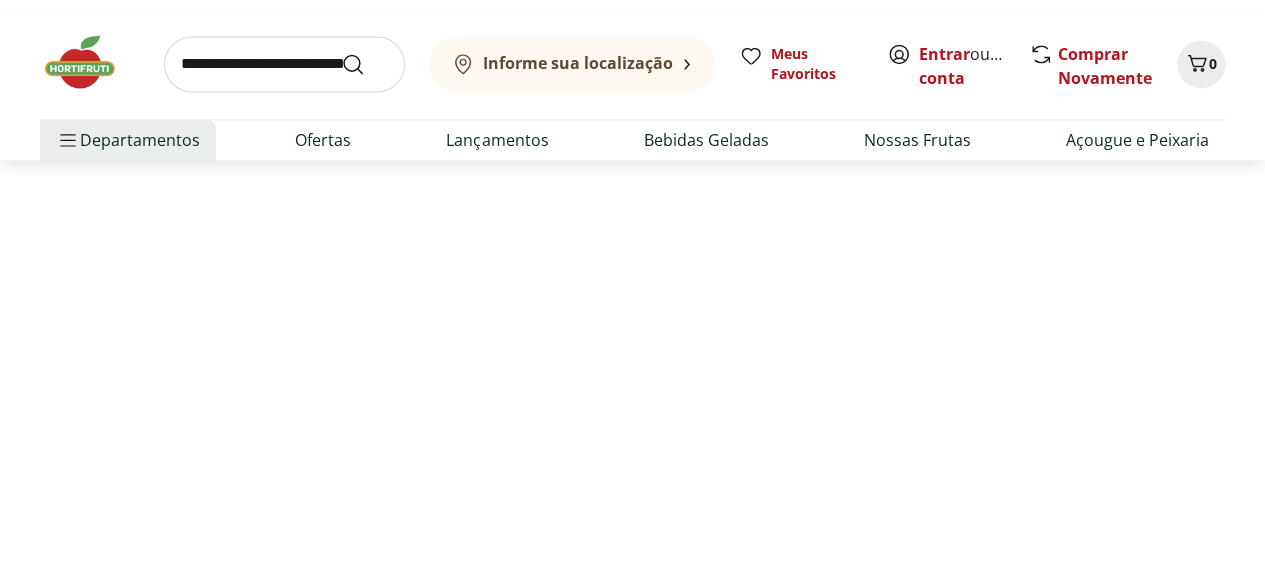 scroll, scrollTop: 0, scrollLeft: 0, axis: both 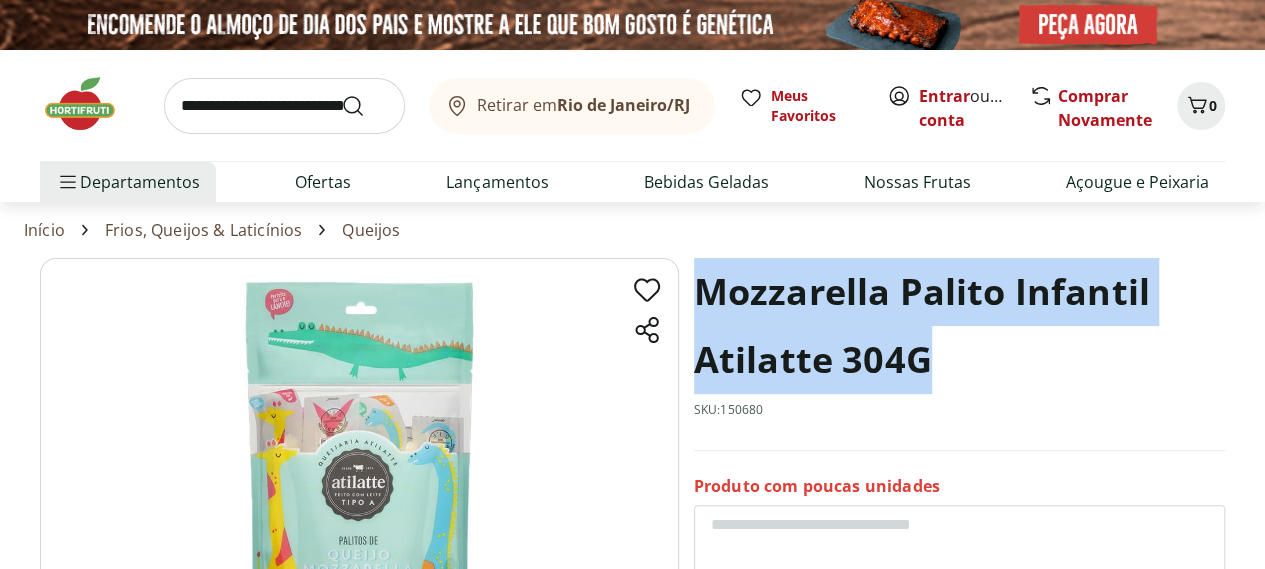 drag, startPoint x: 701, startPoint y: 273, endPoint x: 952, endPoint y: 367, distance: 268.02426 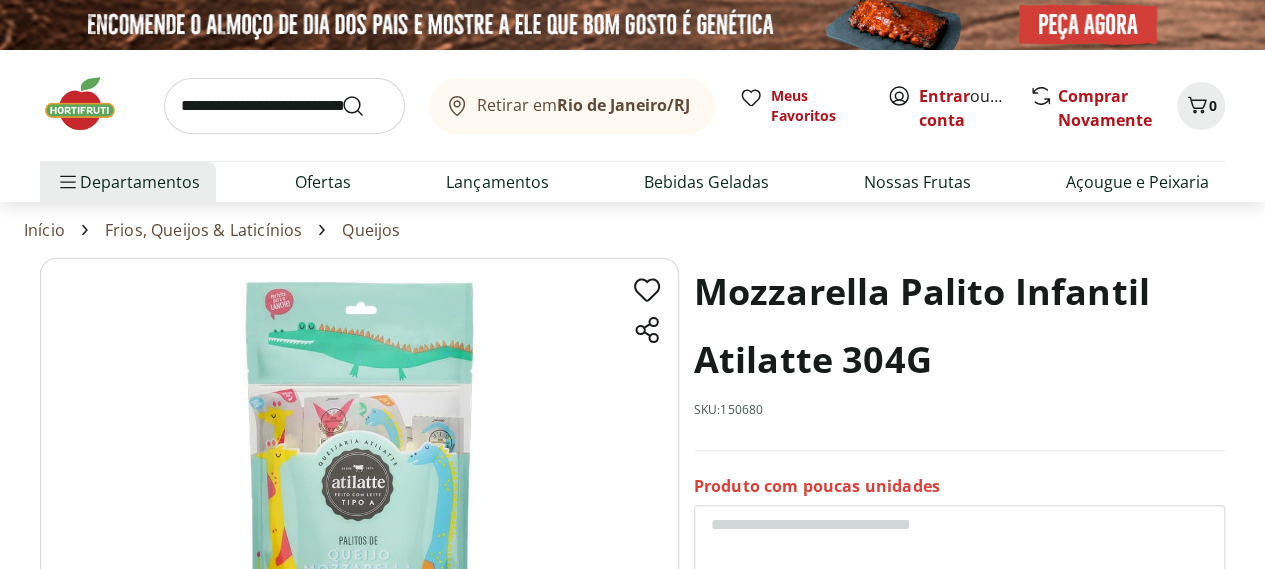 scroll, scrollTop: 5138, scrollLeft: 0, axis: vertical 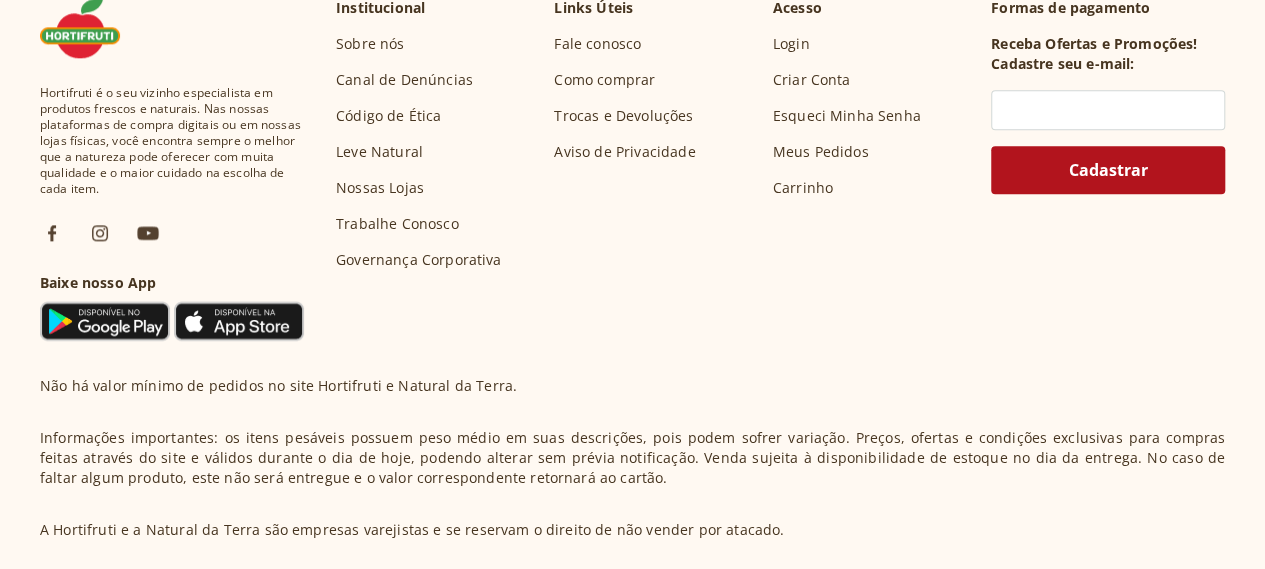 select on "**********" 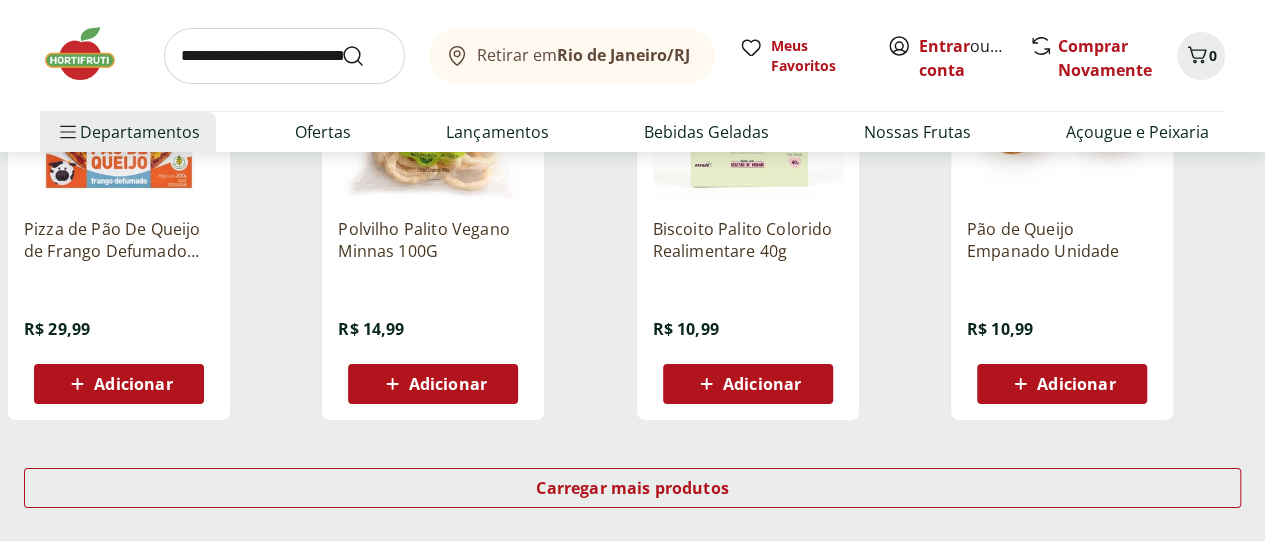 scroll, scrollTop: 15053, scrollLeft: 0, axis: vertical 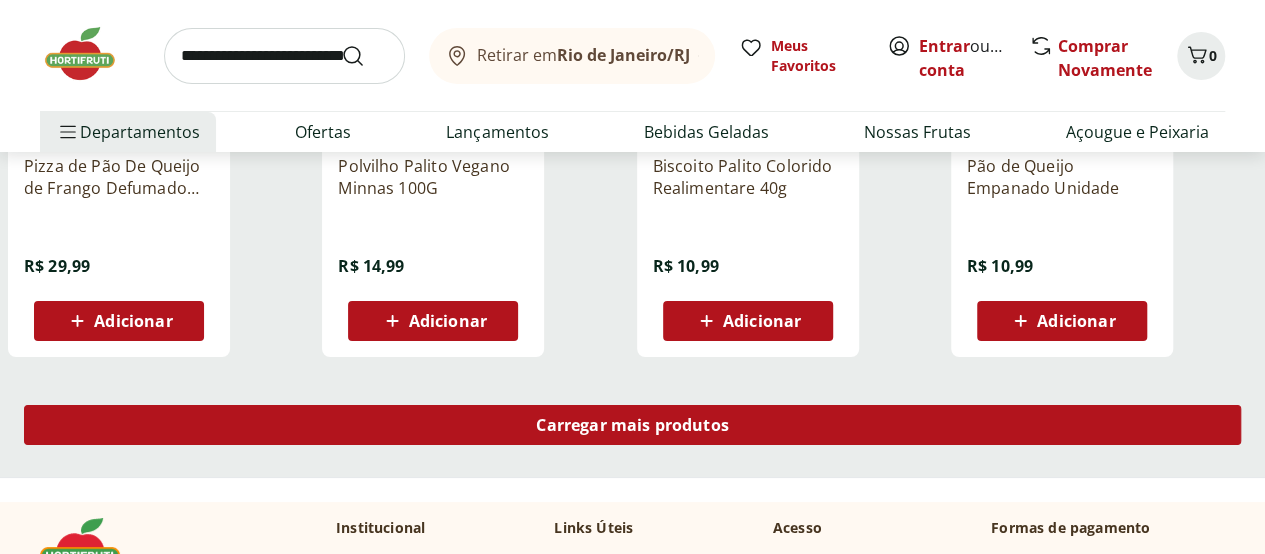 click on "Carregar mais produtos" at bounding box center (632, 425) 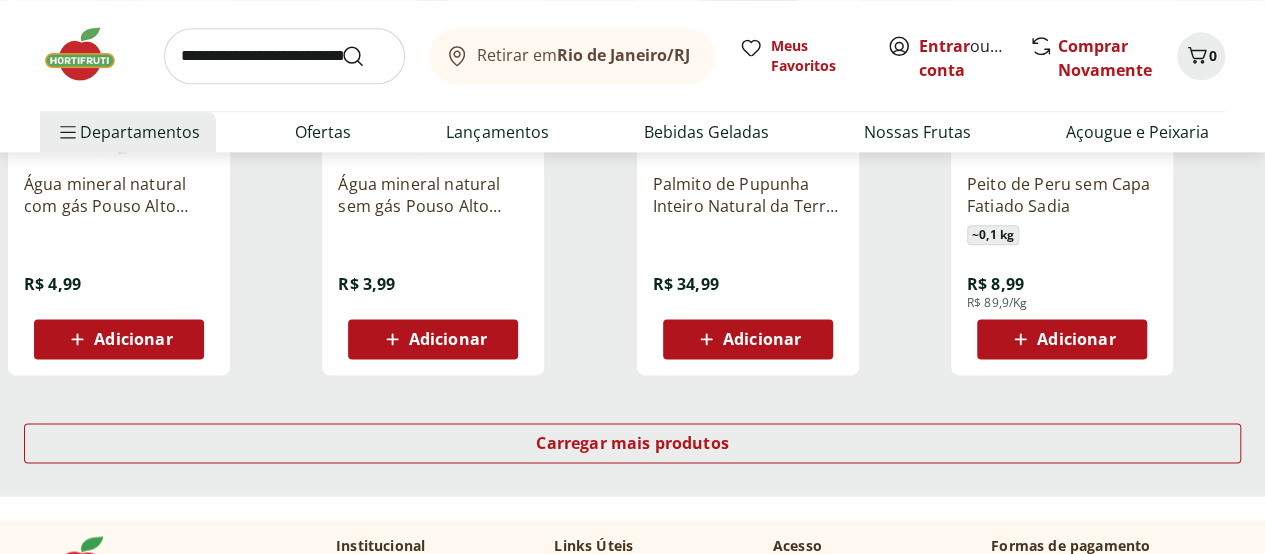 scroll, scrollTop: 16430, scrollLeft: 0, axis: vertical 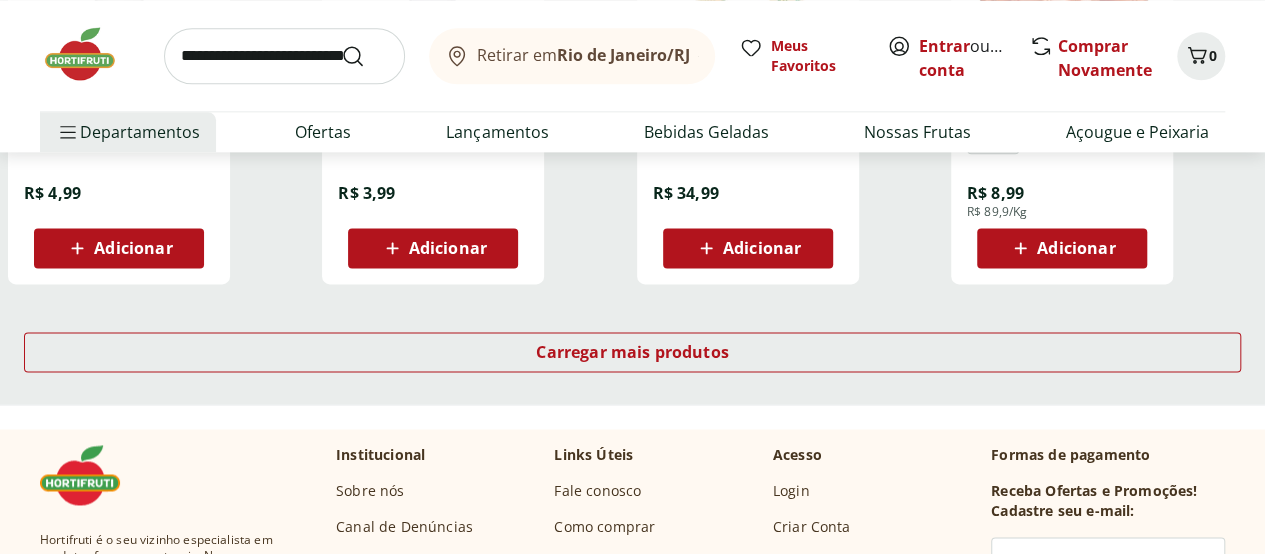 click on "Carregar mais produtos" at bounding box center [632, 356] 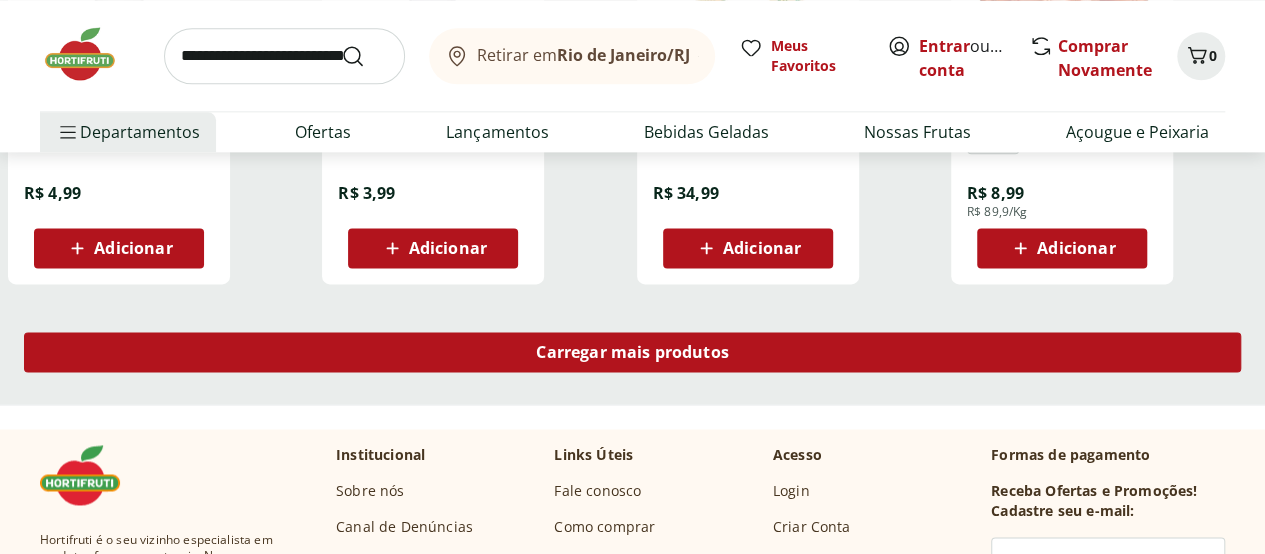 click on "Carregar mais produtos" at bounding box center (632, 352) 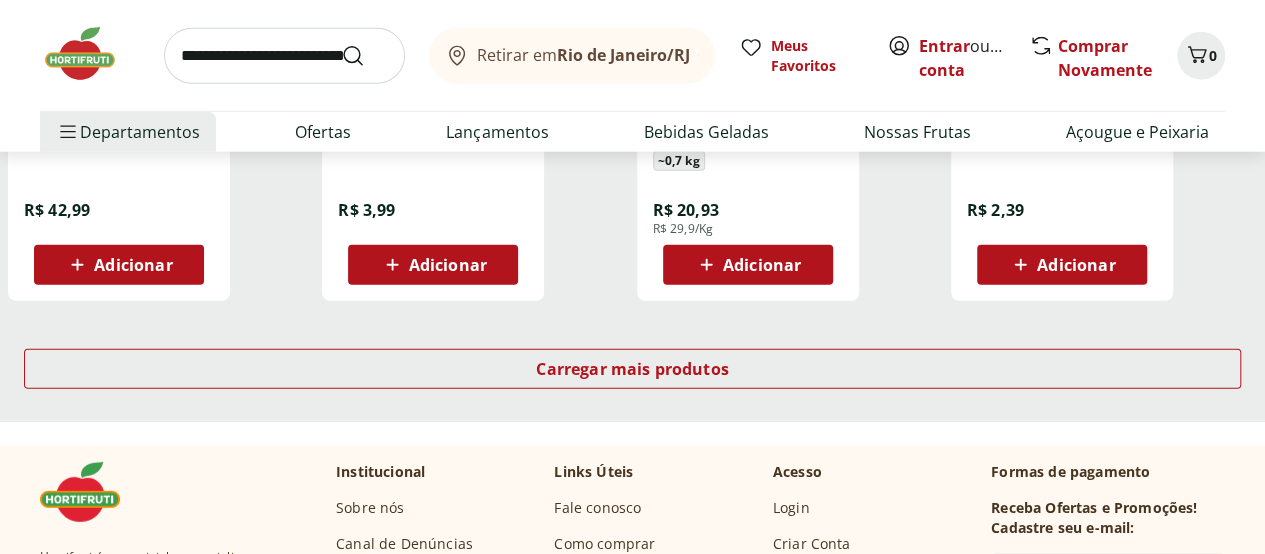scroll, scrollTop: 17839, scrollLeft: 0, axis: vertical 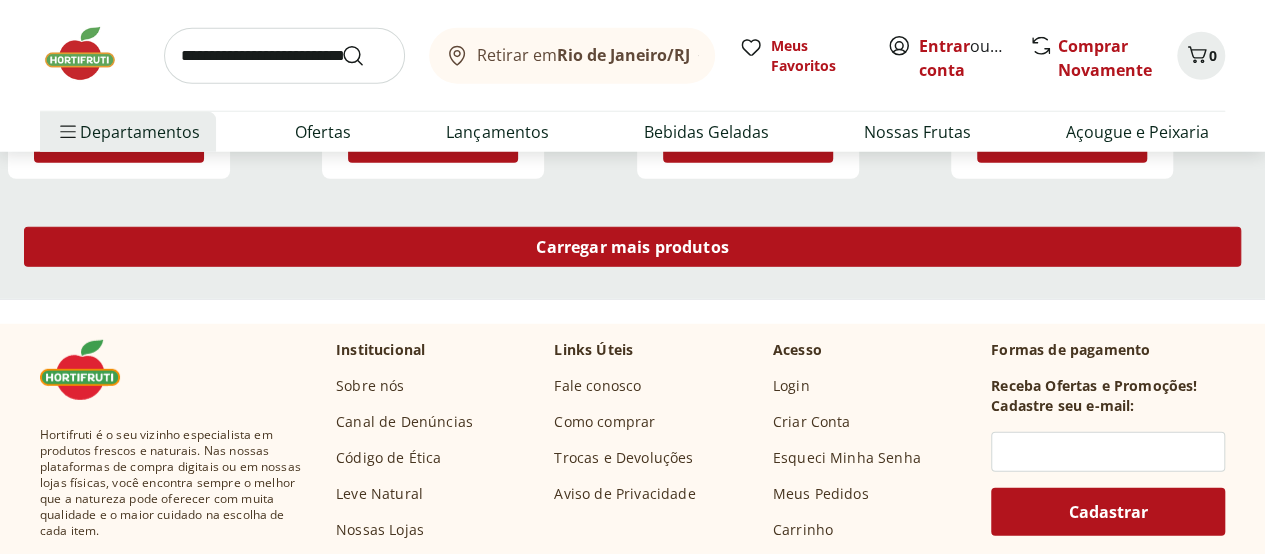 click on "Carregar mais produtos" at bounding box center (632, 247) 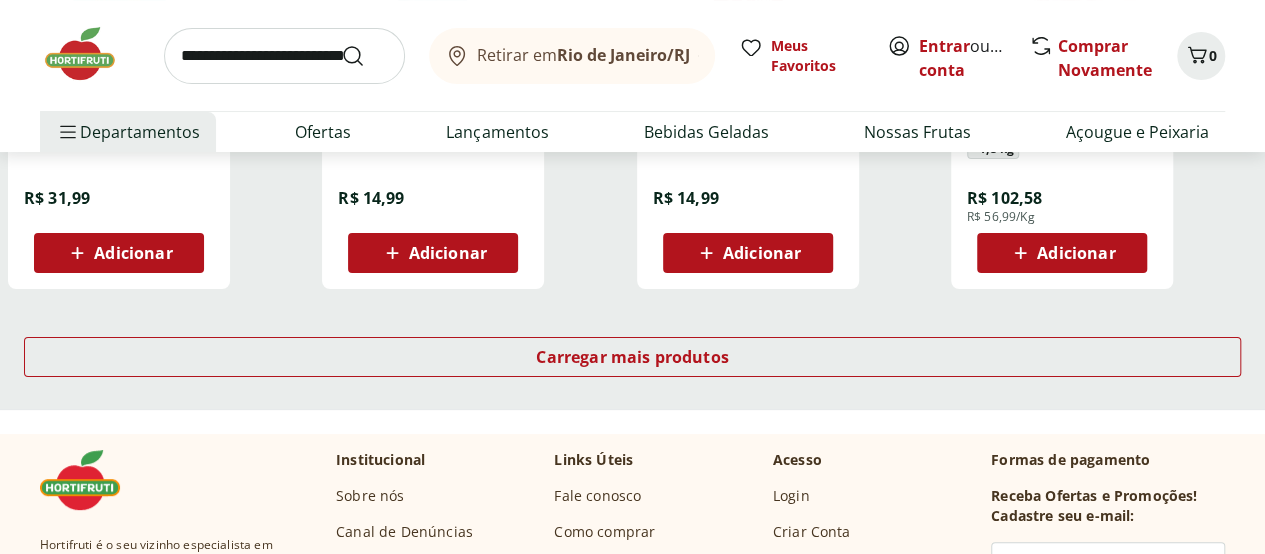 scroll, scrollTop: 19007, scrollLeft: 0, axis: vertical 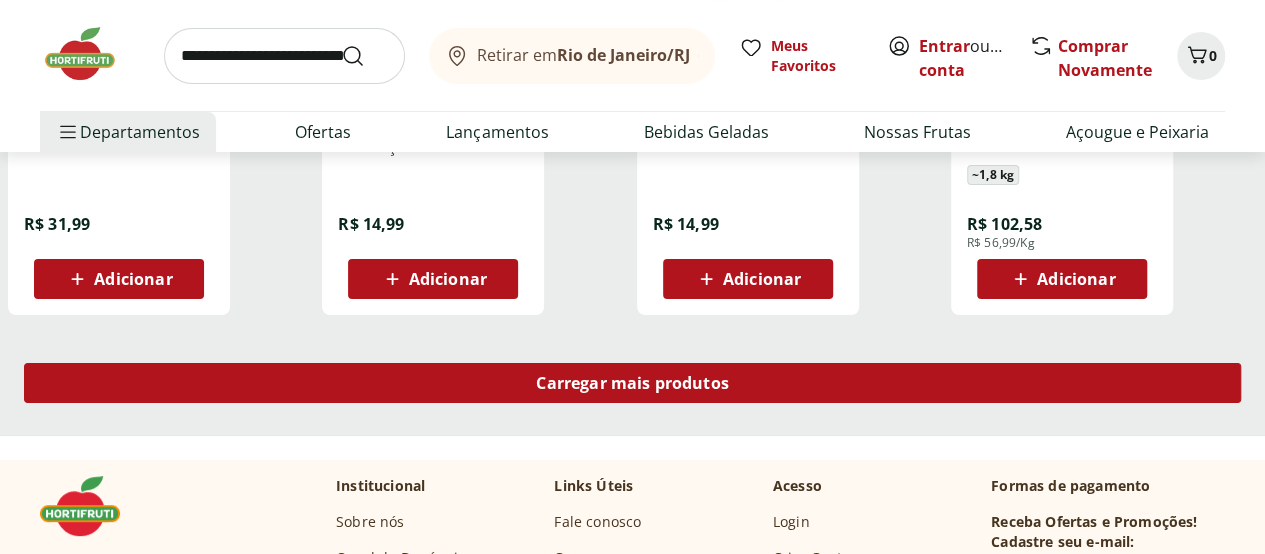 click on "Carregar mais produtos" at bounding box center [632, 383] 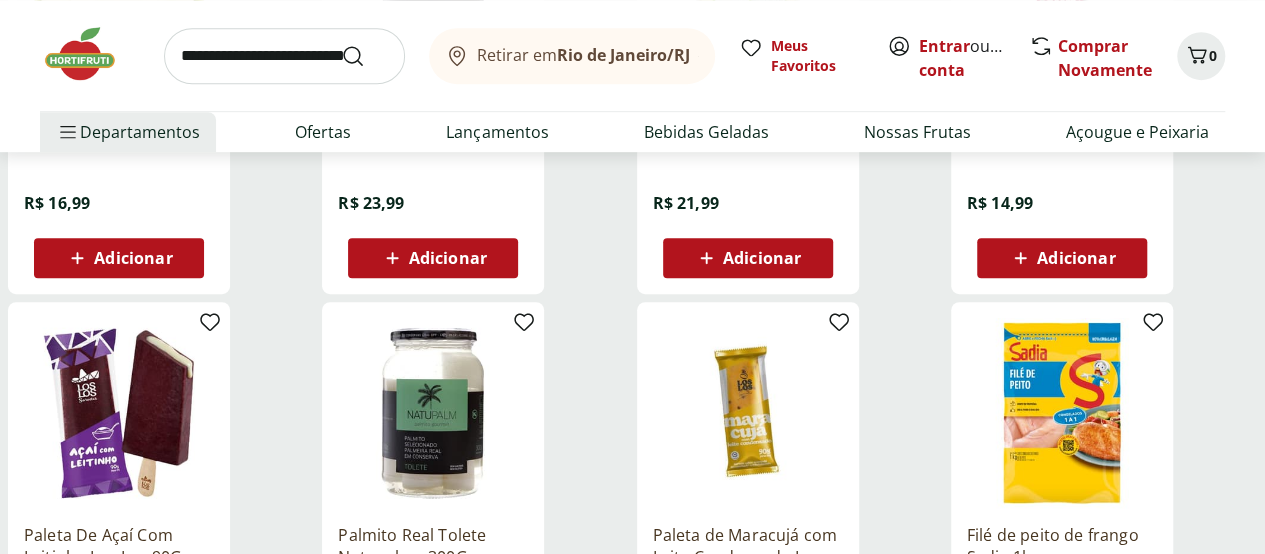 scroll, scrollTop: 19524, scrollLeft: 0, axis: vertical 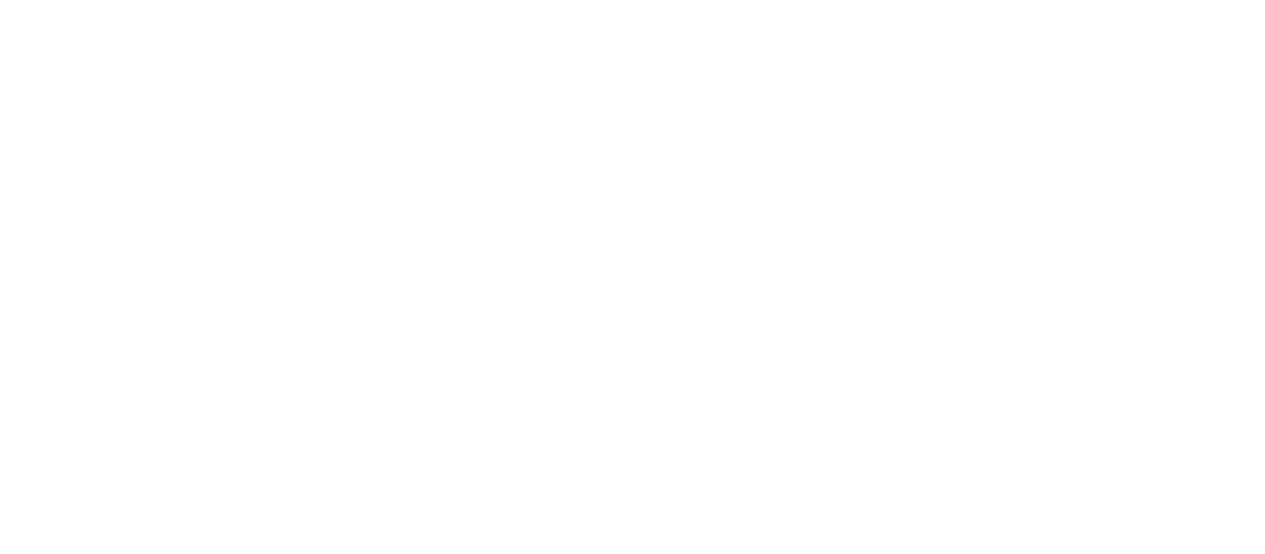 select on "**********" 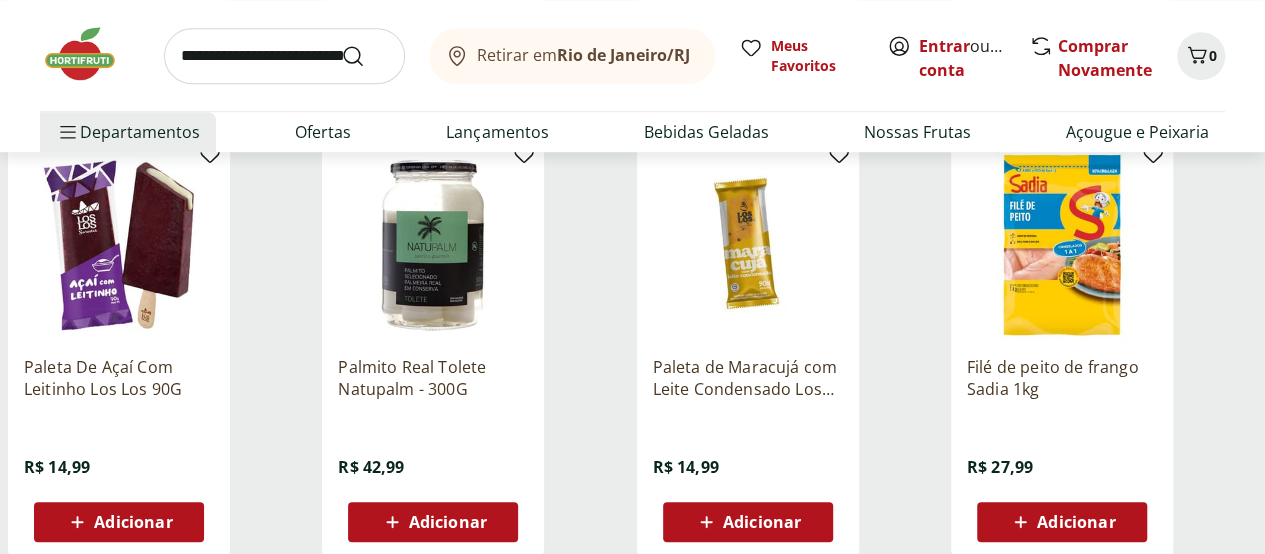 scroll, scrollTop: 0, scrollLeft: 0, axis: both 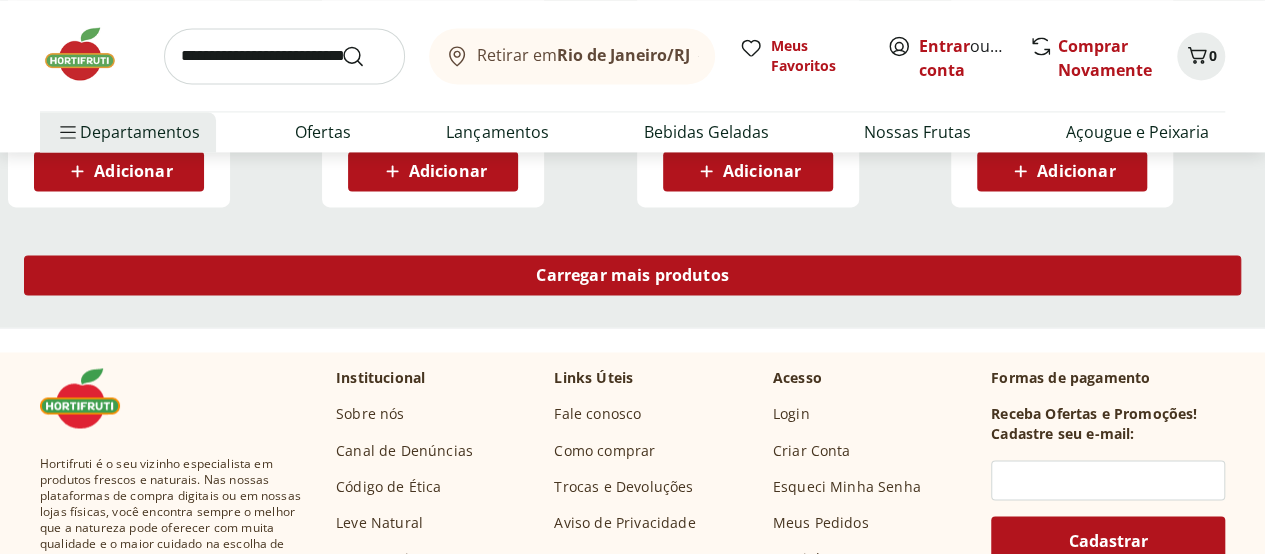 click on "Carregar mais produtos" at bounding box center [632, 275] 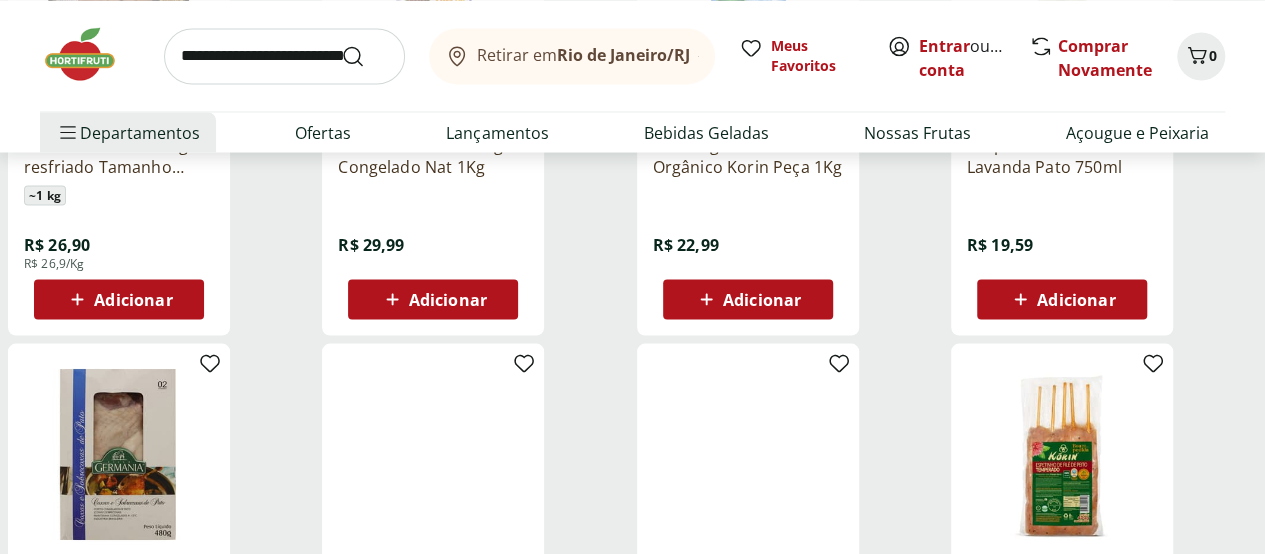 scroll, scrollTop: 20939, scrollLeft: 0, axis: vertical 